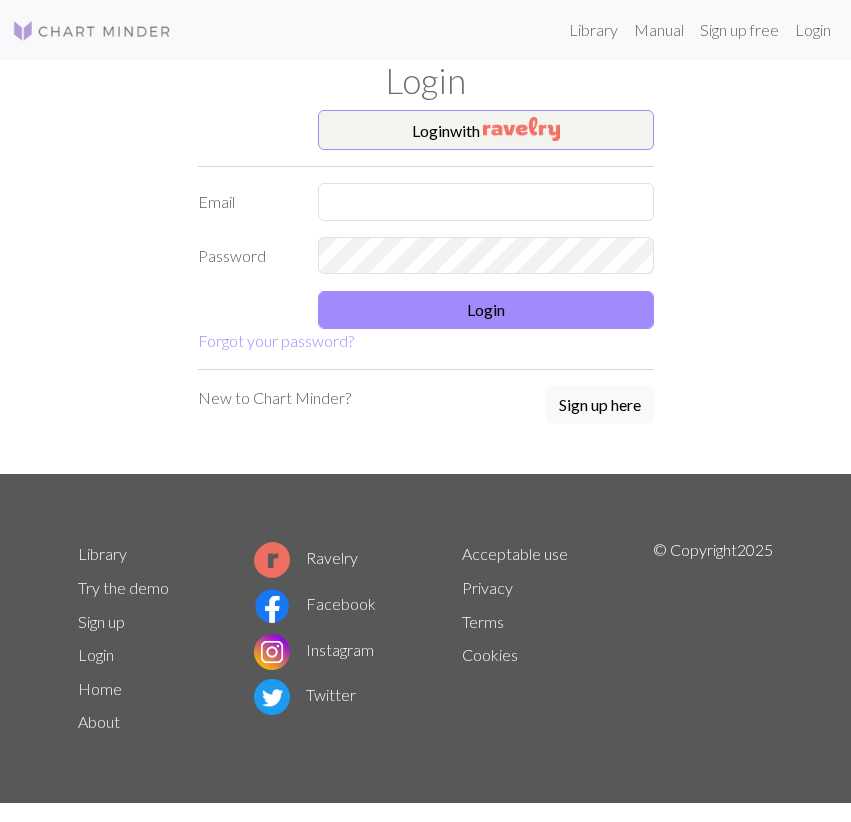 scroll, scrollTop: 0, scrollLeft: 0, axis: both 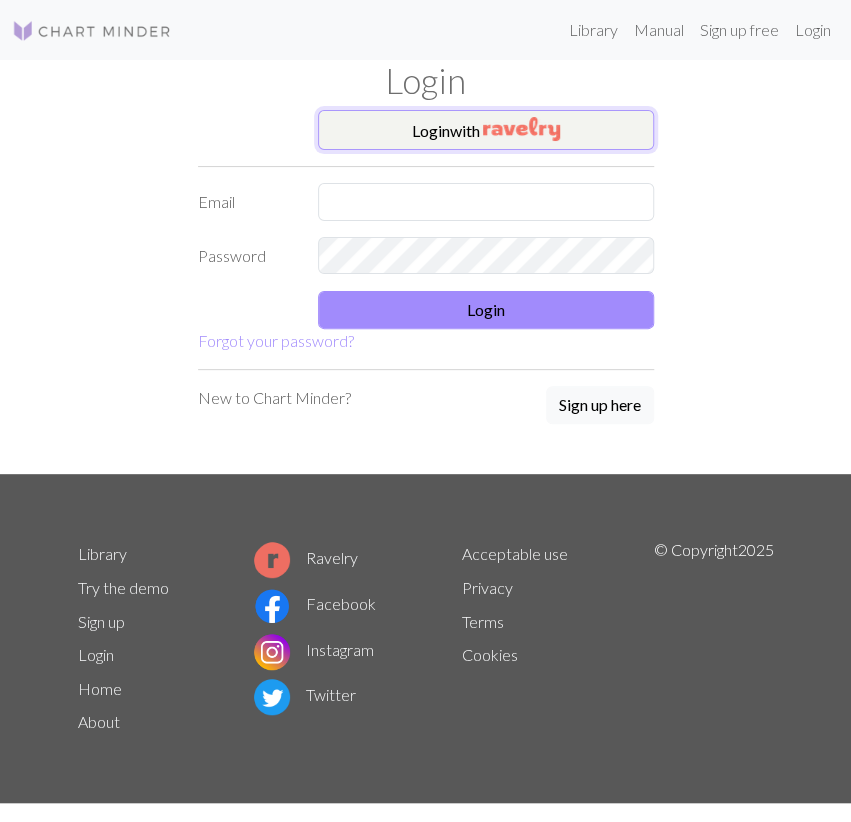 click at bounding box center (521, 129) 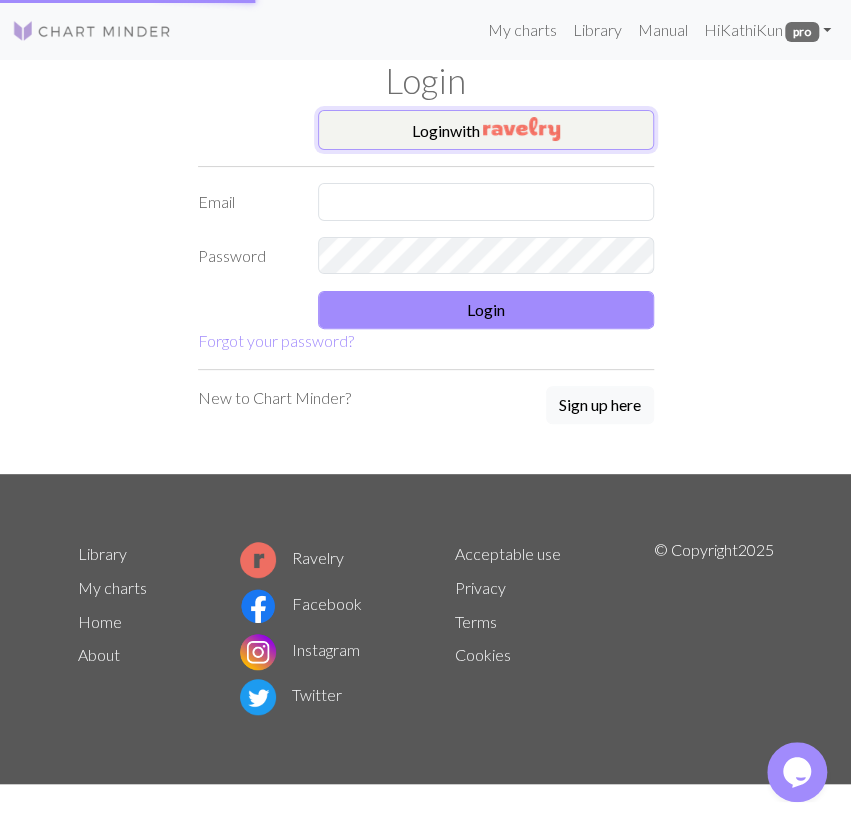 scroll, scrollTop: 0, scrollLeft: 0, axis: both 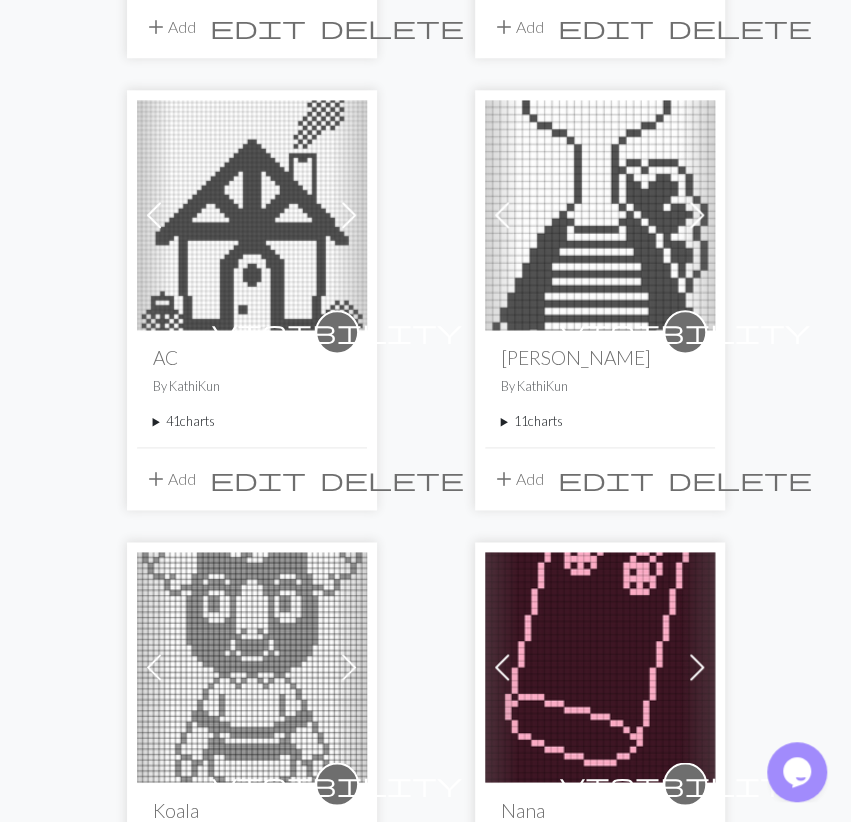 click at bounding box center [600, 667] 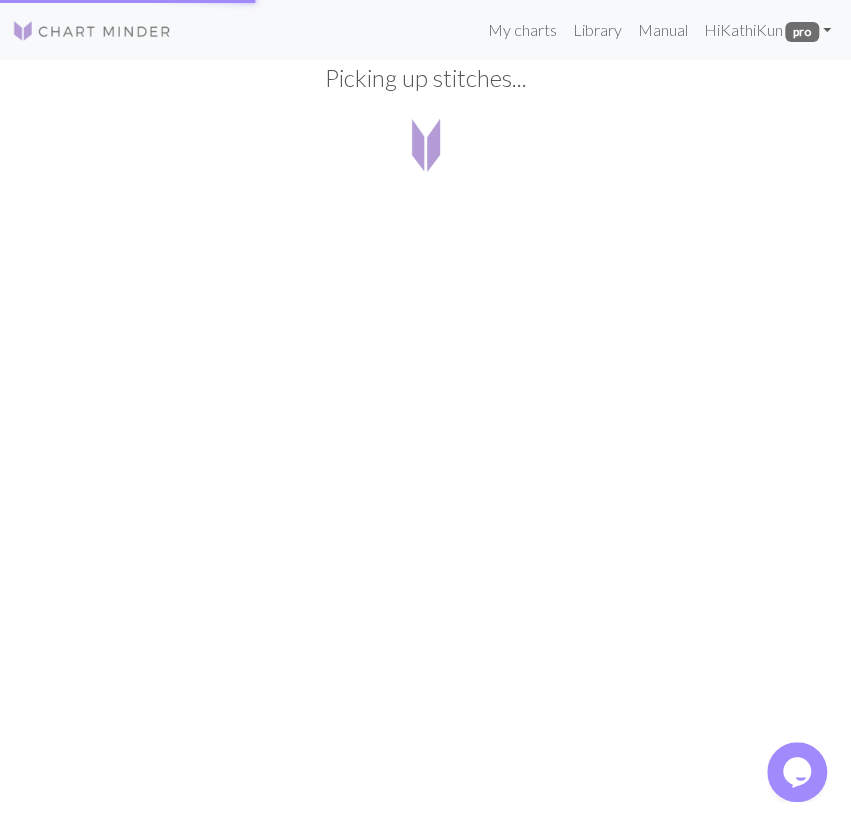 scroll, scrollTop: 0, scrollLeft: 0, axis: both 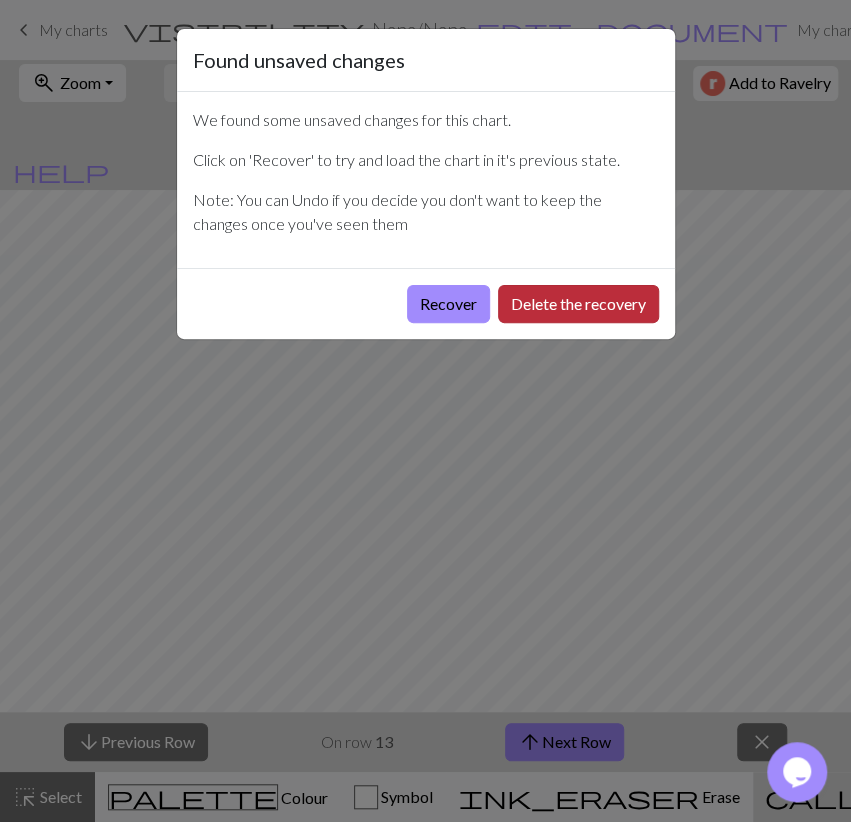 click on "Delete the recovery" at bounding box center [578, 304] 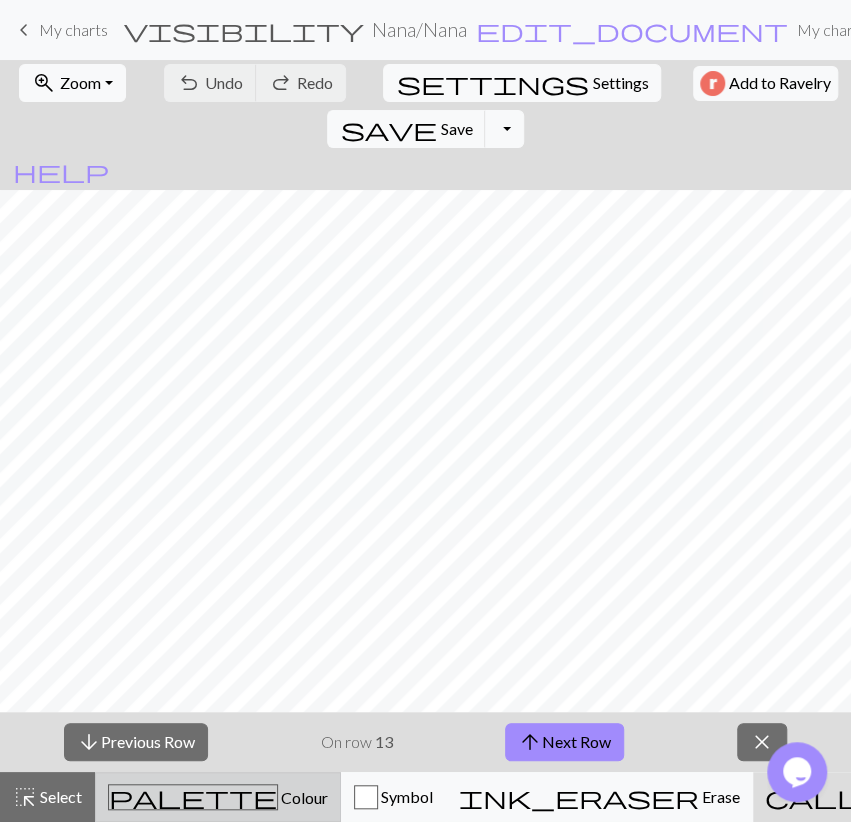click on "Colour" at bounding box center [303, 797] 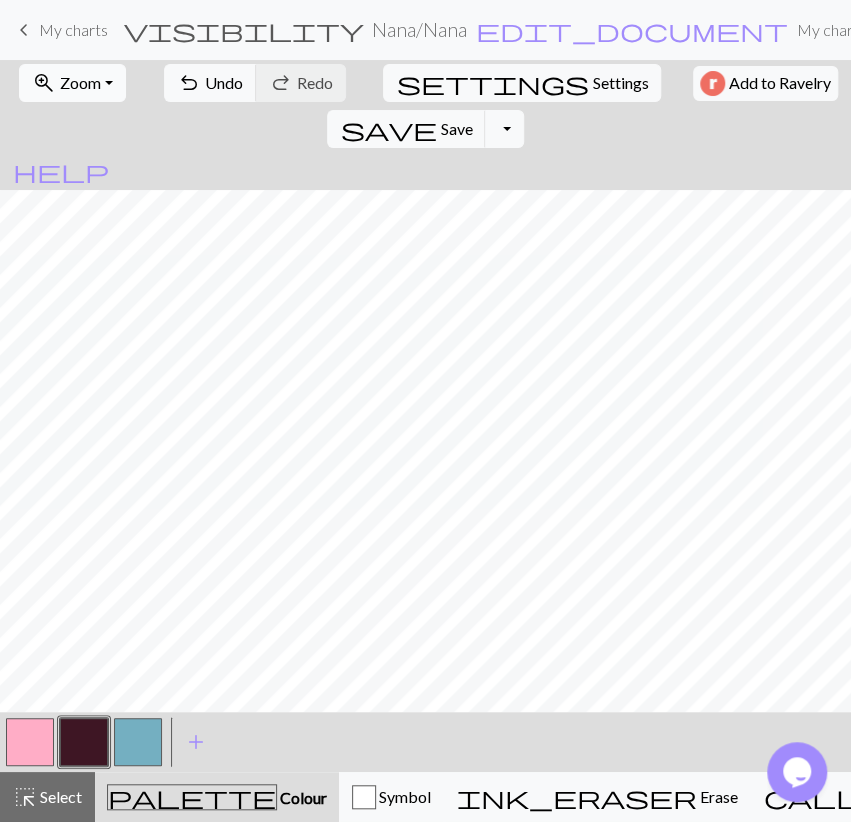 drag, startPoint x: 103, startPoint y: 85, endPoint x: 101, endPoint y: 95, distance: 10.198039 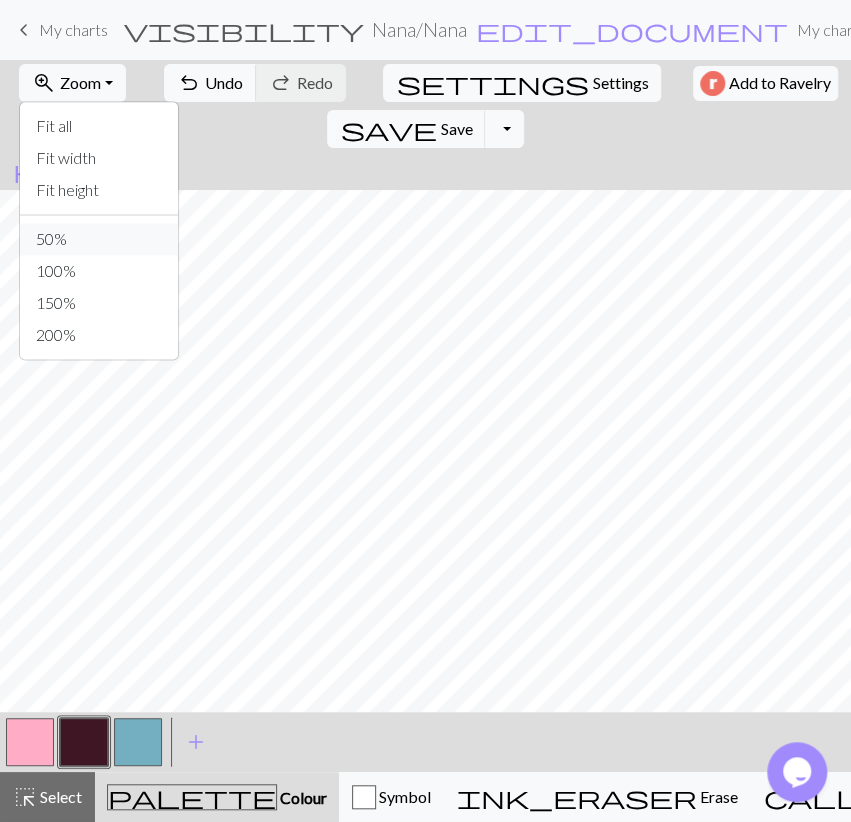 click on "50%" at bounding box center [99, 239] 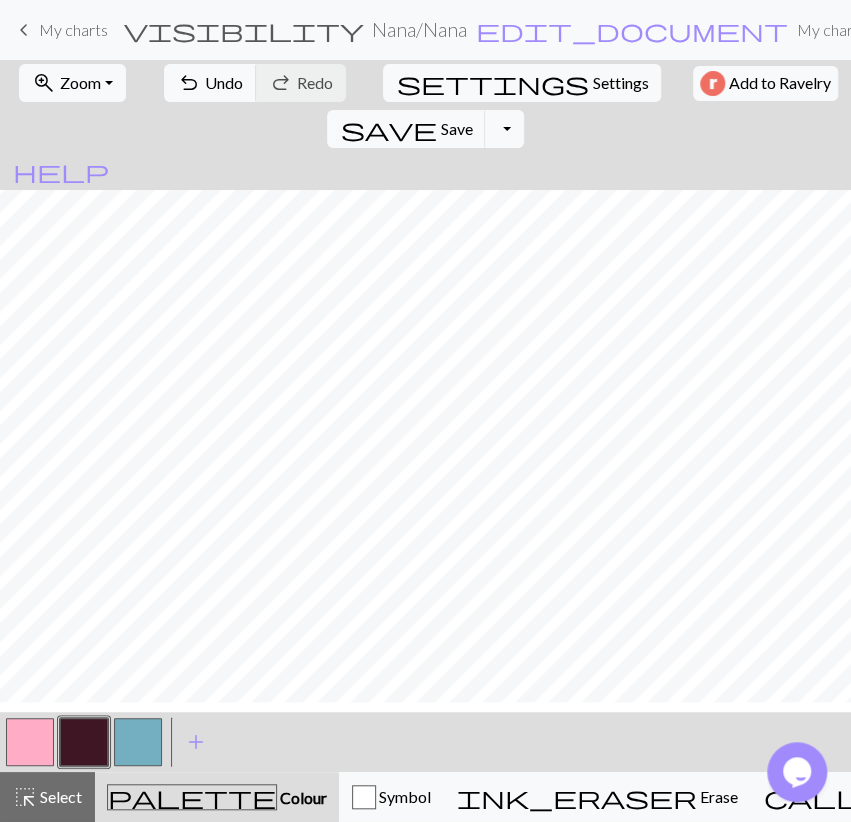 scroll, scrollTop: 580, scrollLeft: 0, axis: vertical 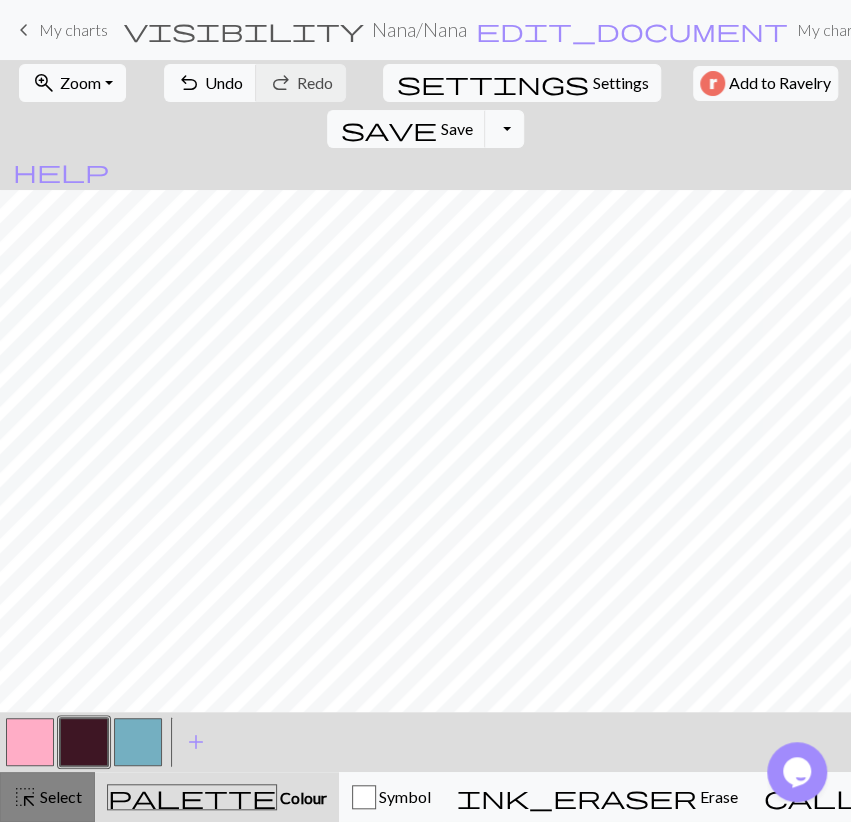 click on "Select" at bounding box center [59, 796] 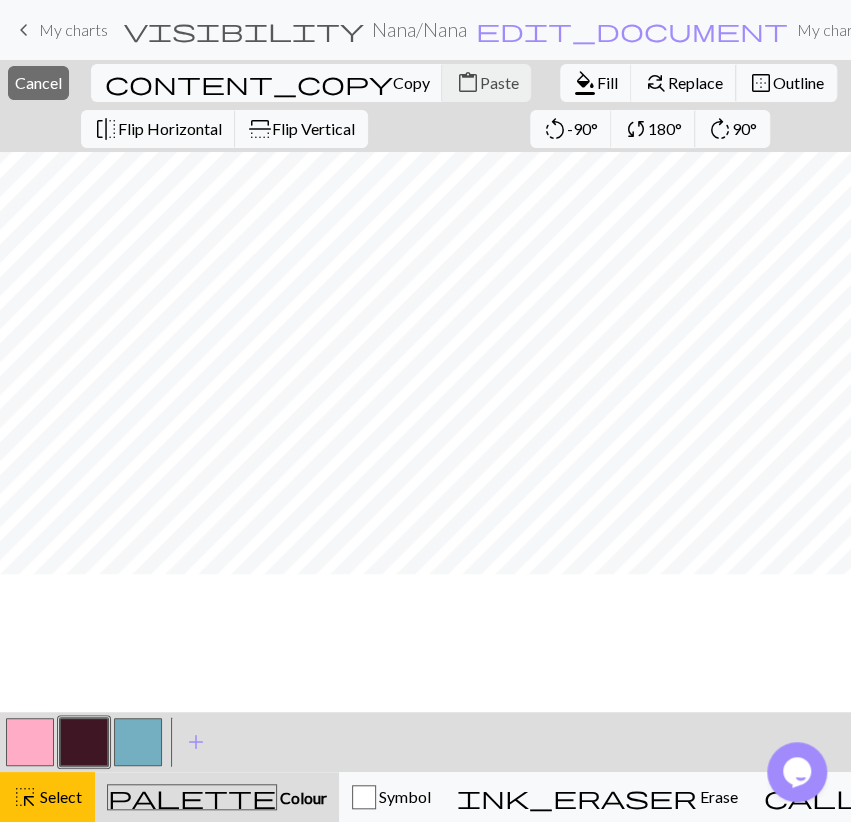 scroll, scrollTop: 812, scrollLeft: 0, axis: vertical 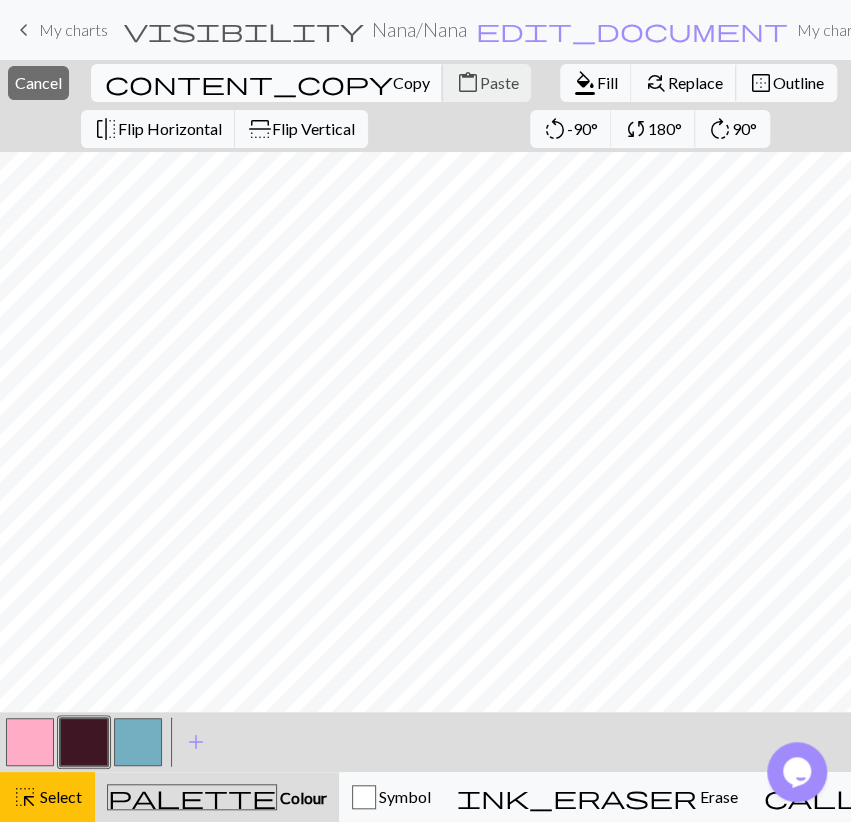 click on "content_copy" at bounding box center [248, 83] 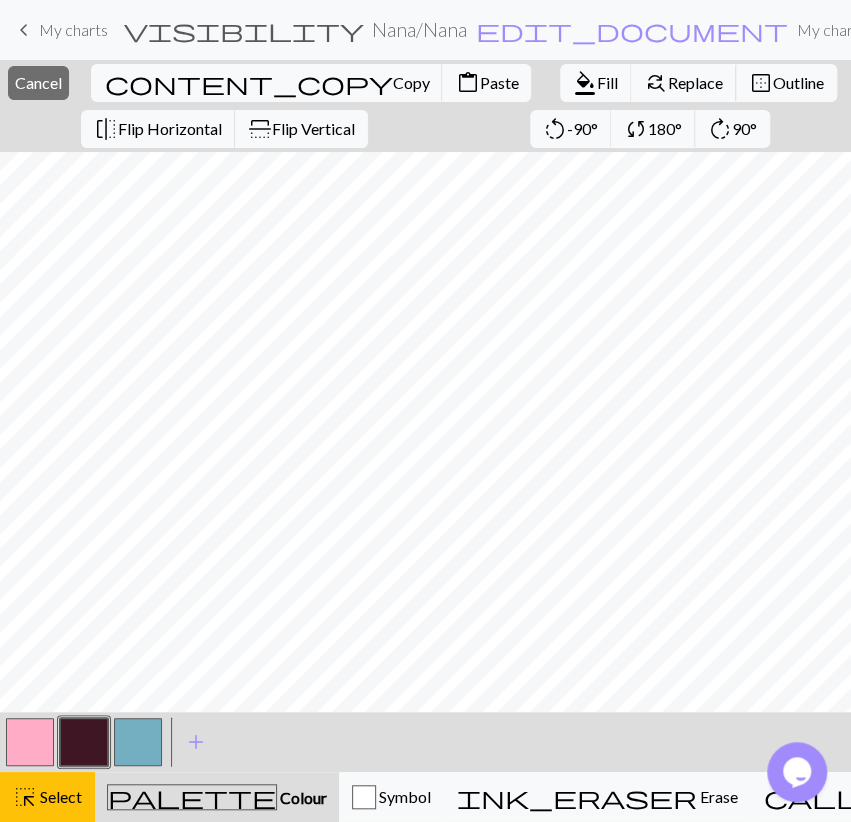 scroll, scrollTop: 464, scrollLeft: 0, axis: vertical 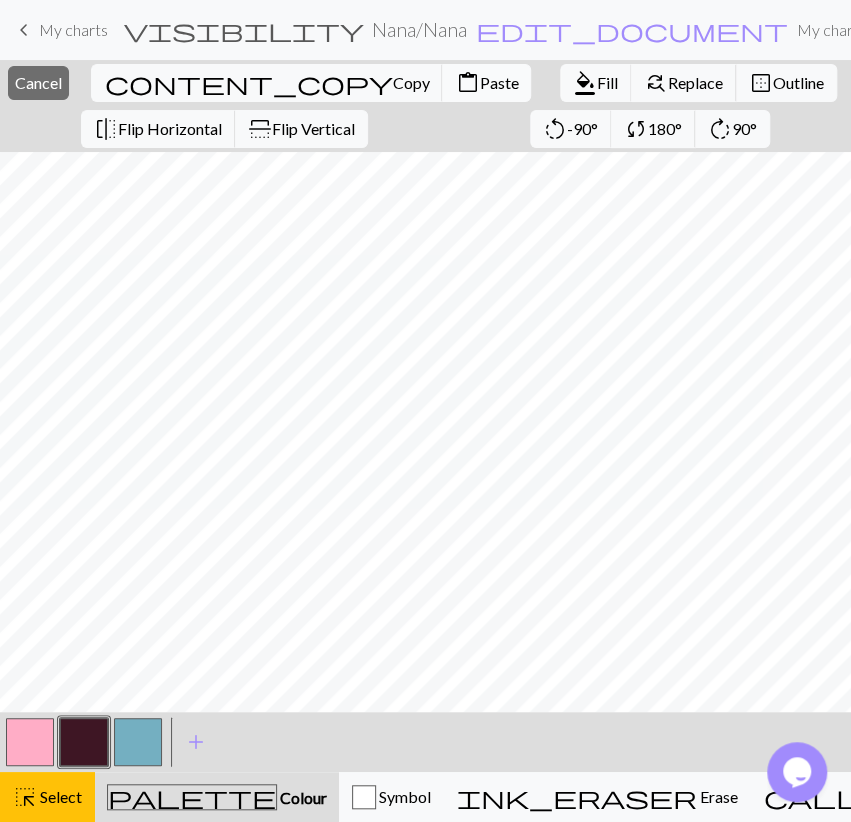 click on "Paste" at bounding box center [498, 82] 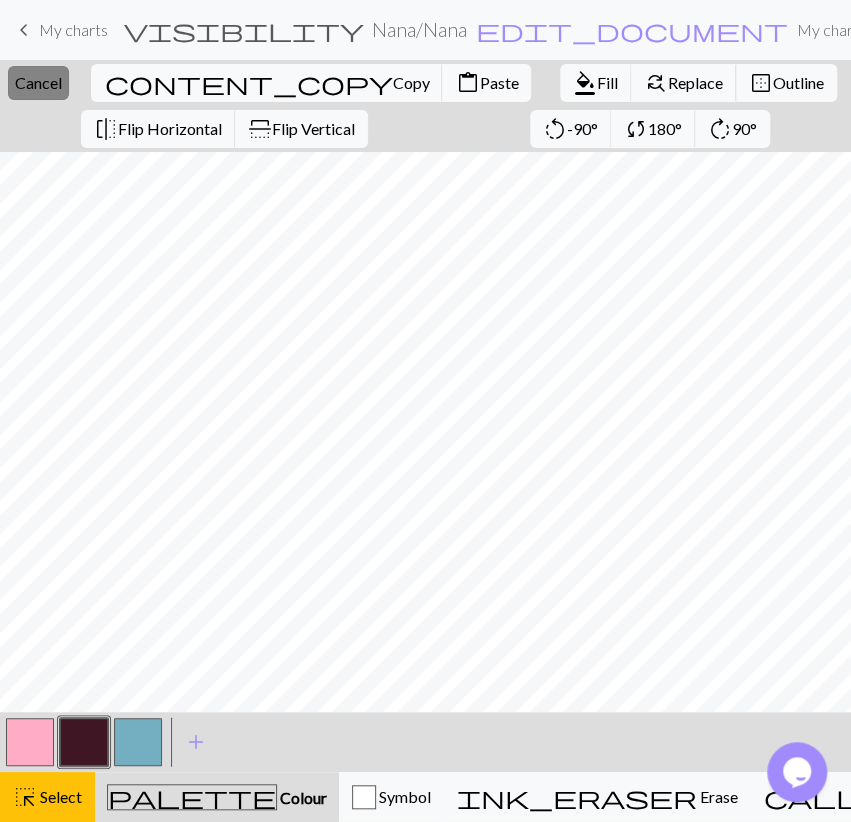 click on "close Cancel" at bounding box center (38, 83) 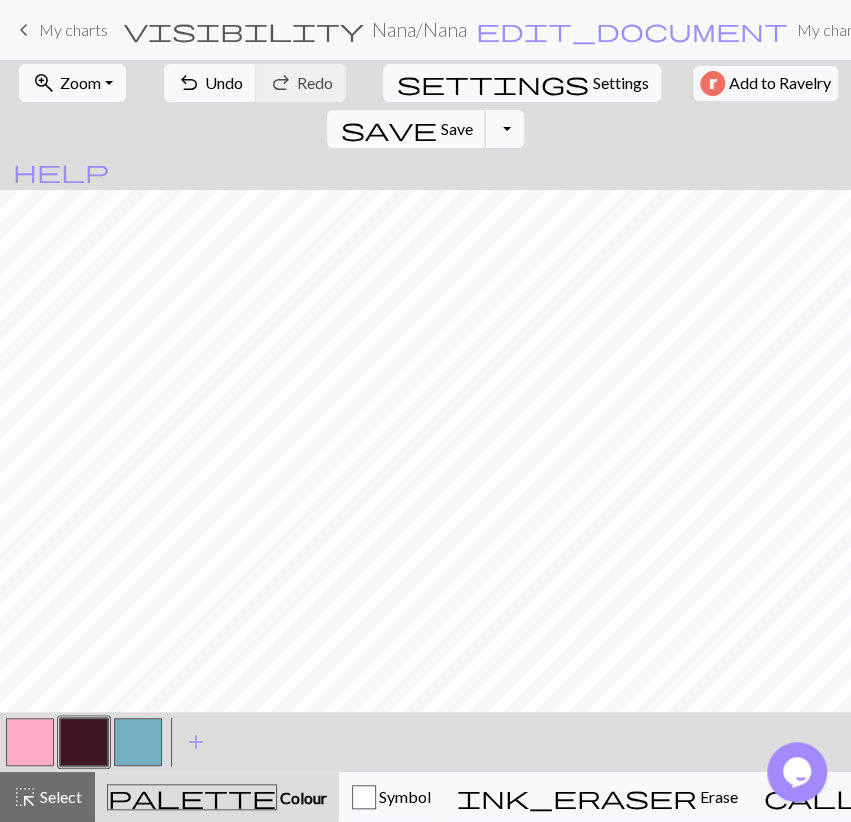click on "save" at bounding box center (388, 129) 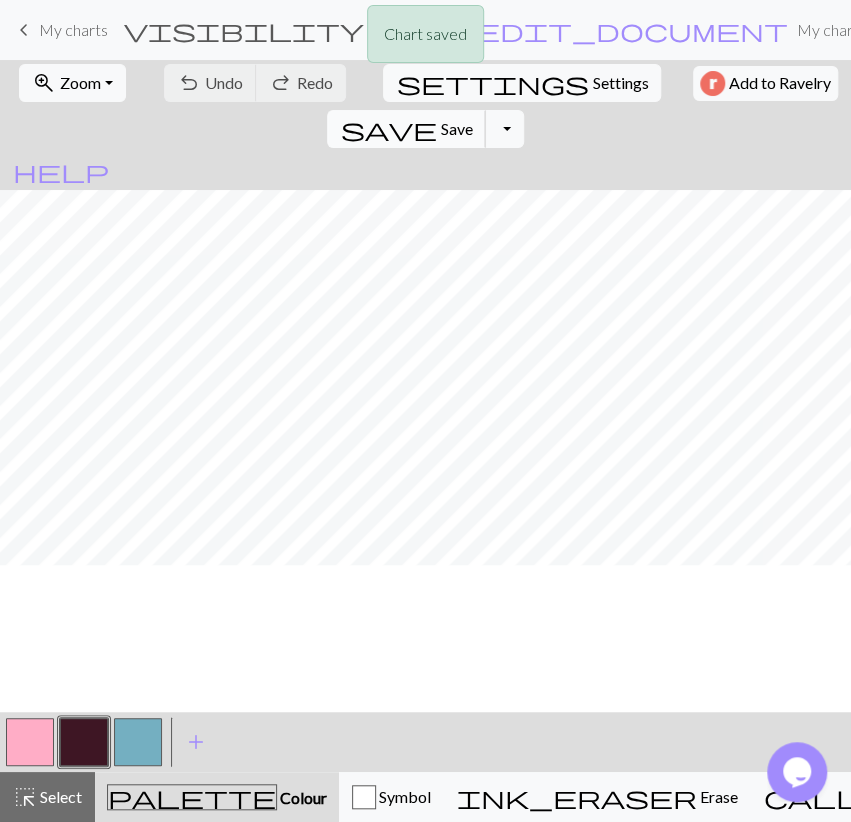 scroll, scrollTop: 464, scrollLeft: 0, axis: vertical 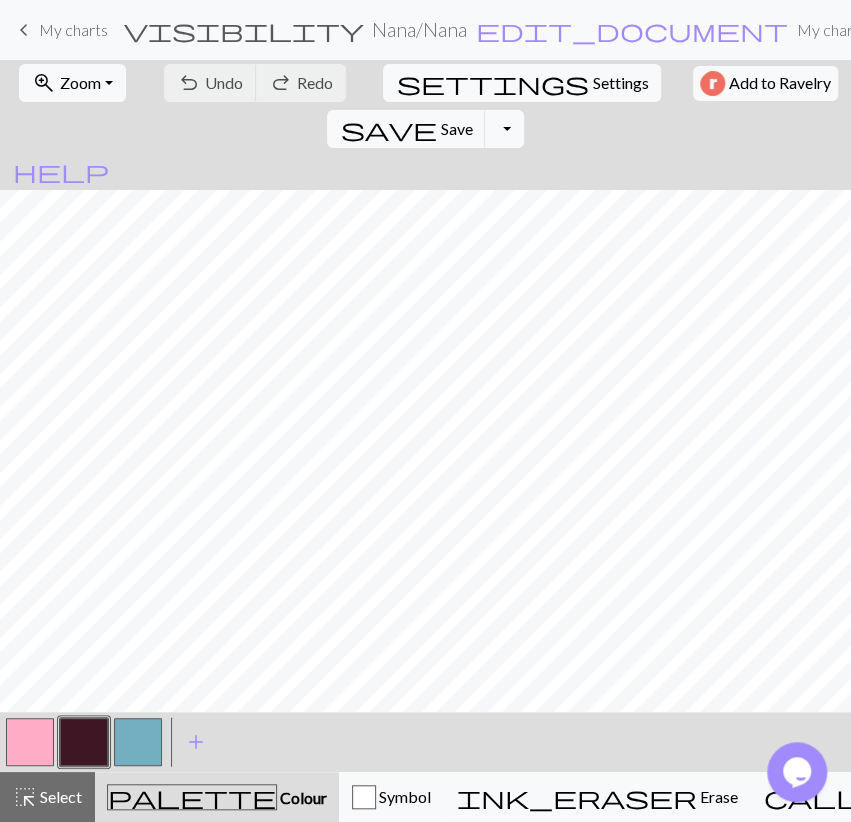 click at bounding box center [30, 742] 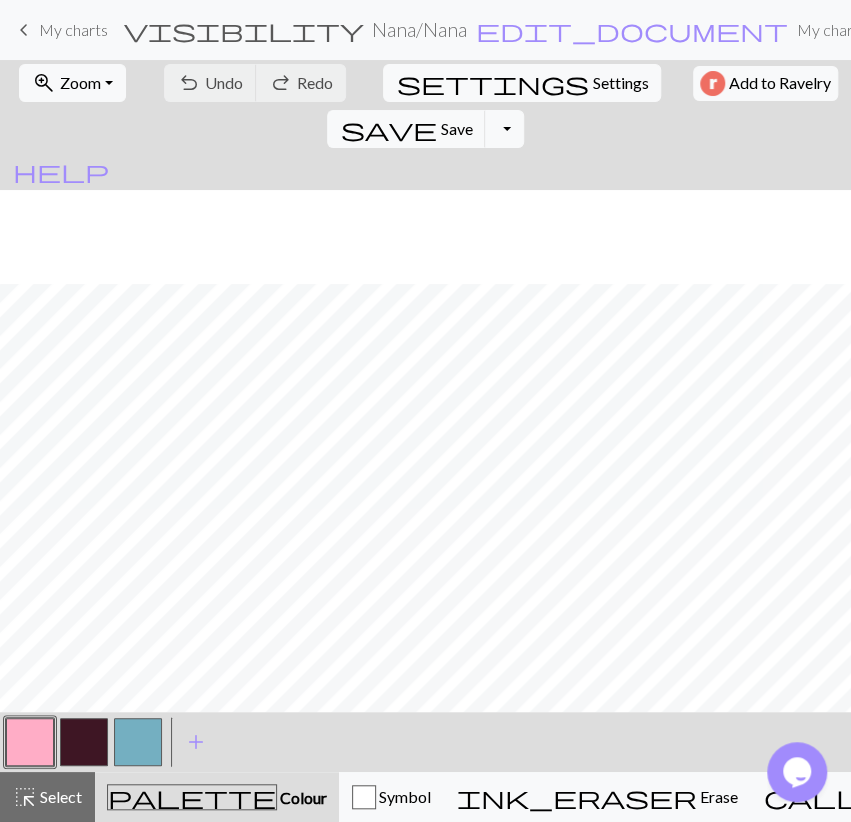 scroll, scrollTop: 116, scrollLeft: 0, axis: vertical 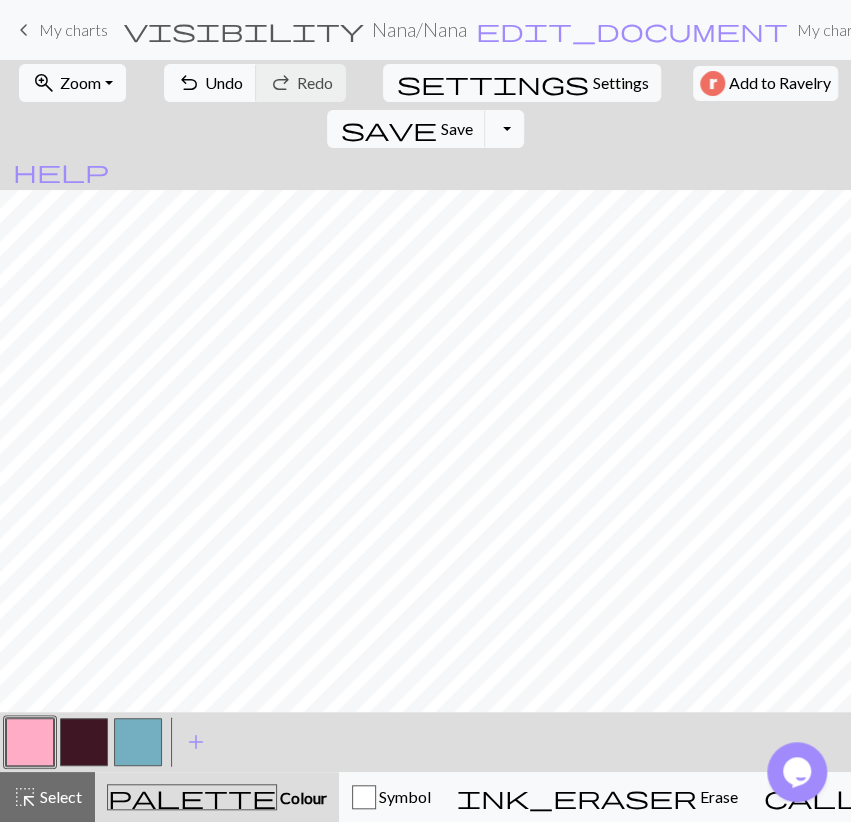 drag, startPoint x: 89, startPoint y: 749, endPoint x: 97, endPoint y: 739, distance: 12.806249 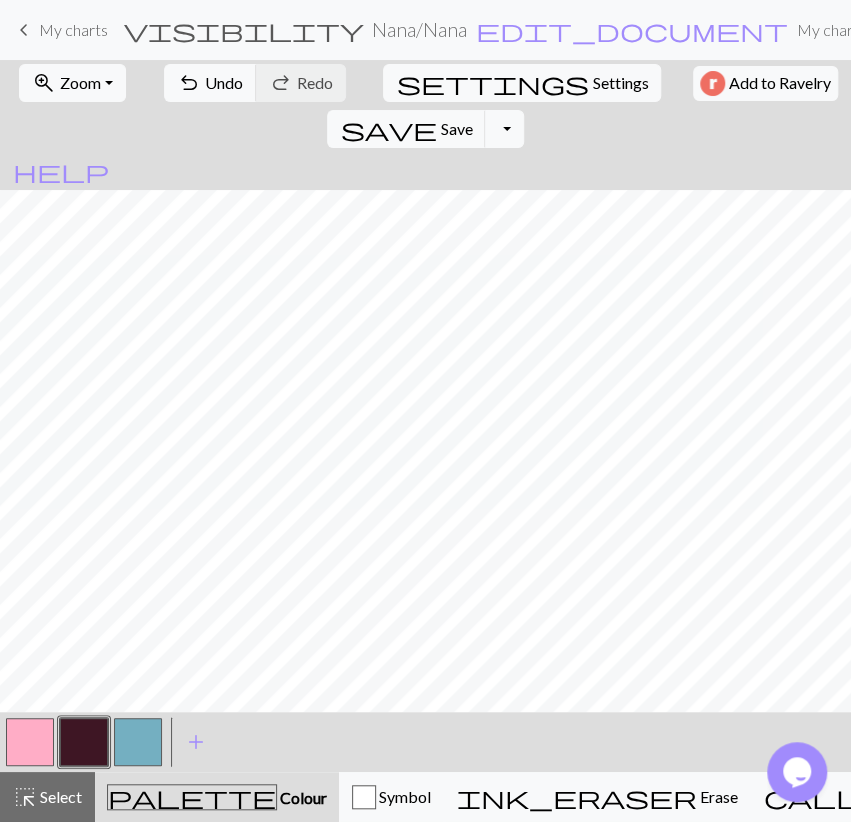 click at bounding box center (30, 742) 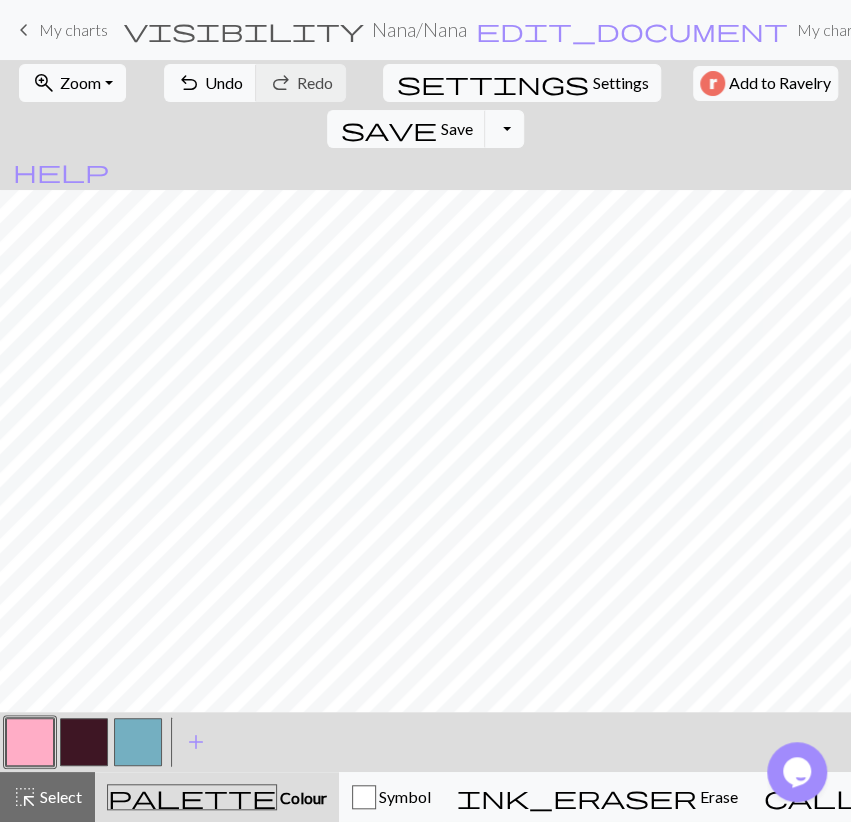 click at bounding box center [84, 742] 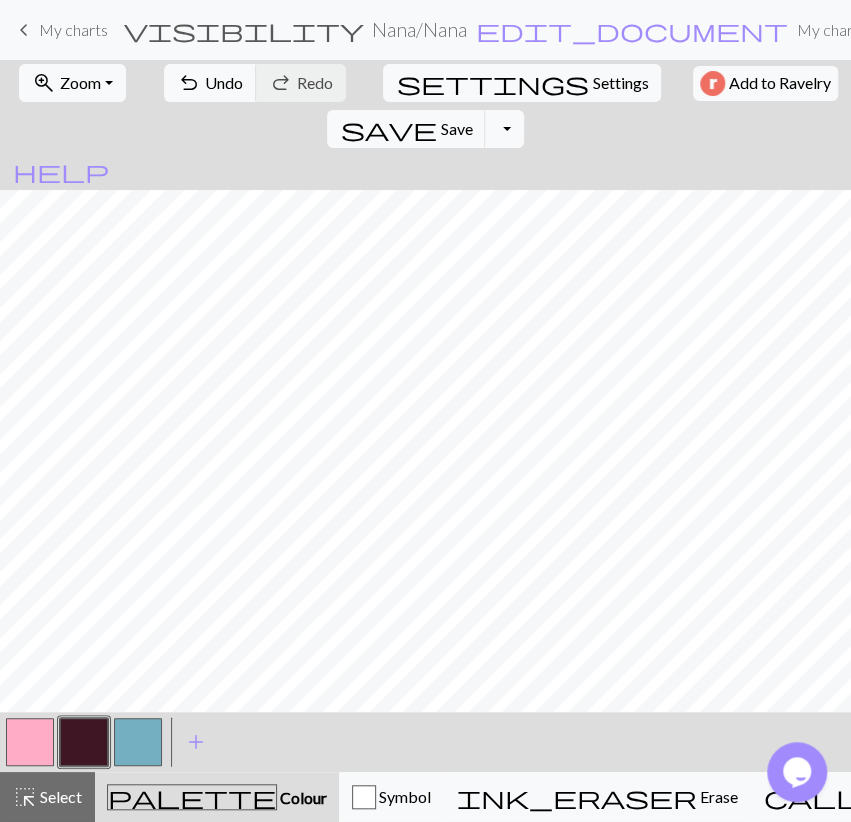 drag, startPoint x: 47, startPoint y: 742, endPoint x: 65, endPoint y: 723, distance: 26.172504 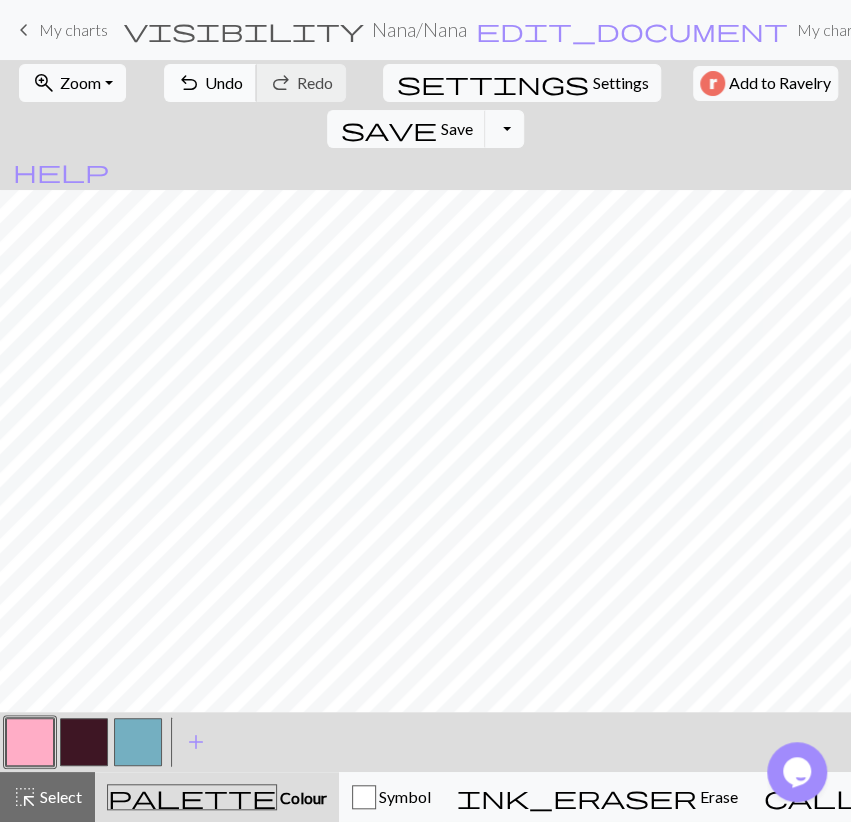 click on "undo" at bounding box center (189, 83) 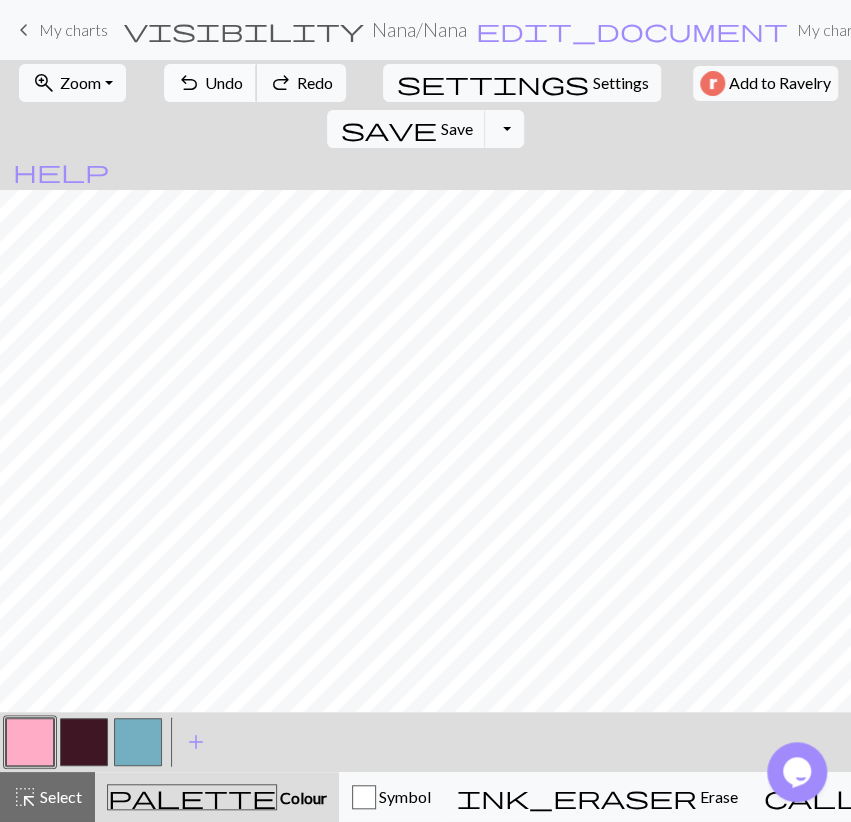 click on "undo" at bounding box center [189, 83] 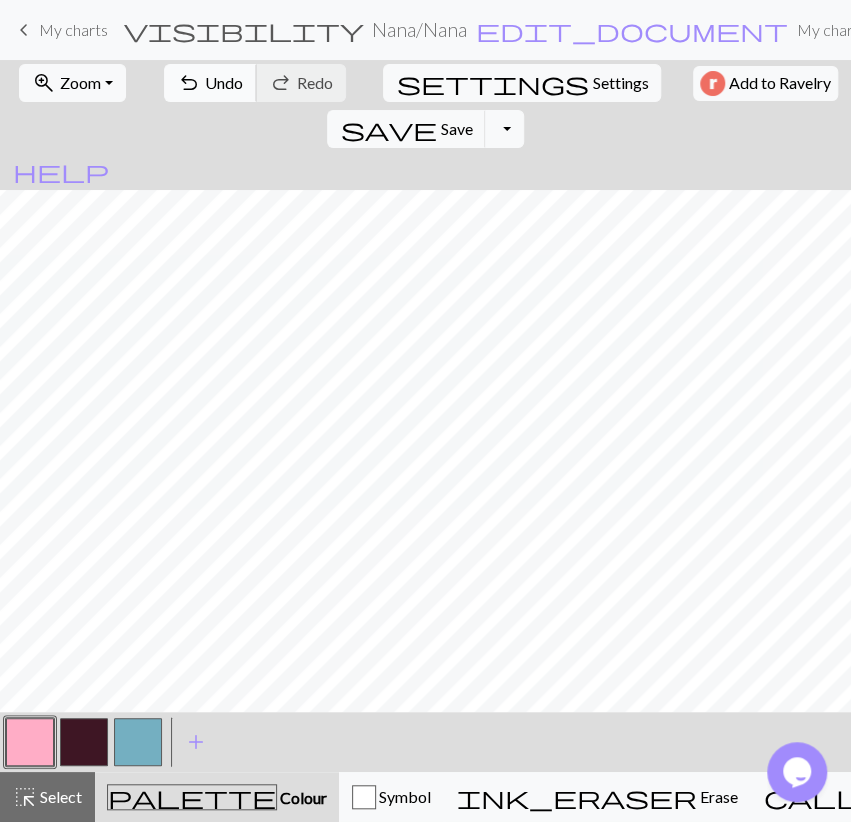 scroll, scrollTop: 0, scrollLeft: 0, axis: both 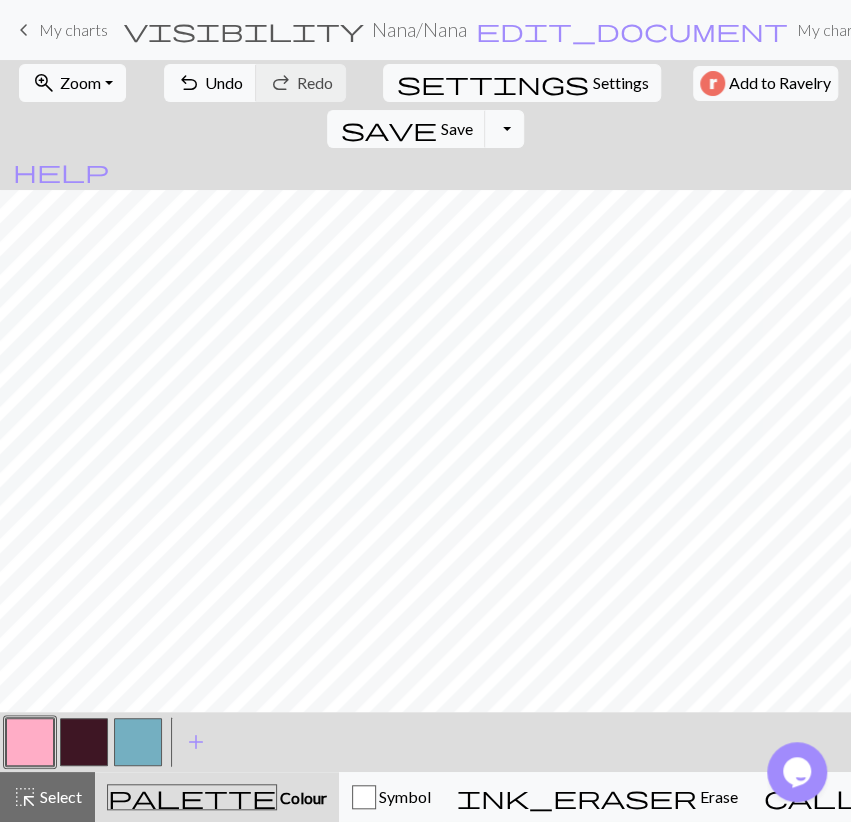 click at bounding box center [84, 742] 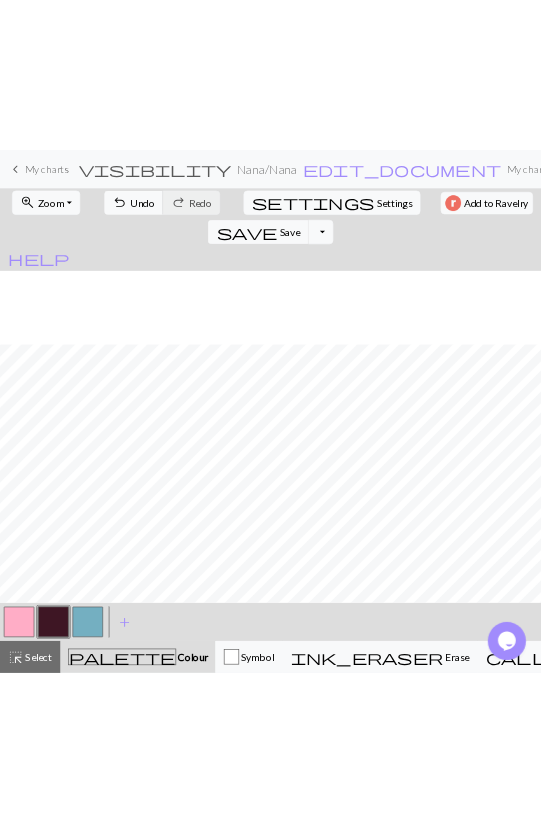 scroll, scrollTop: 116, scrollLeft: 0, axis: vertical 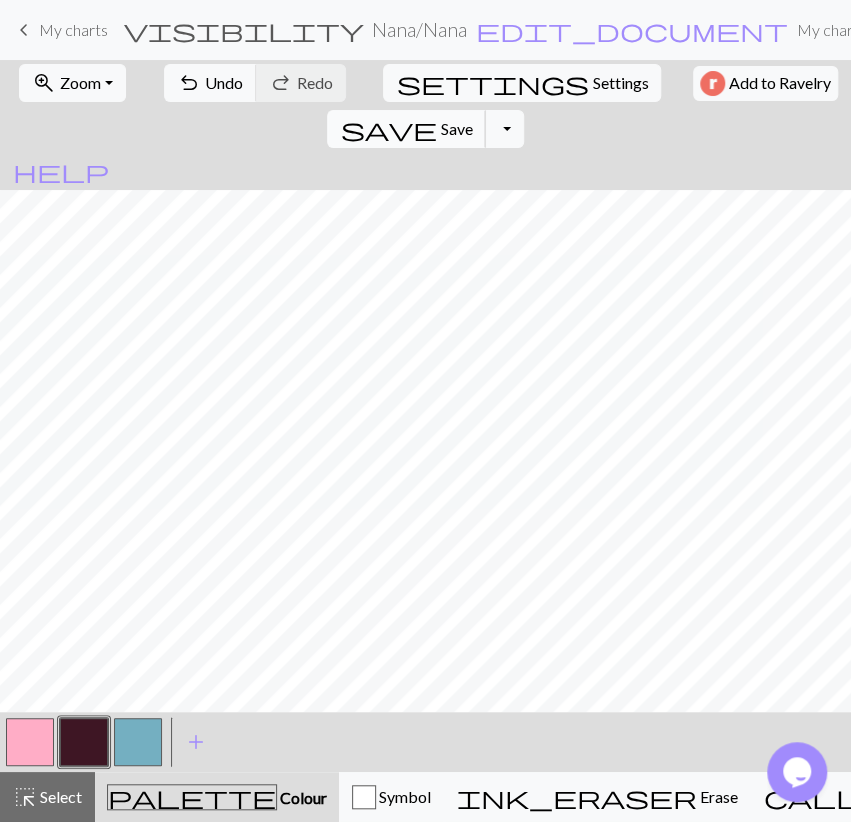 click on "Save" at bounding box center (456, 128) 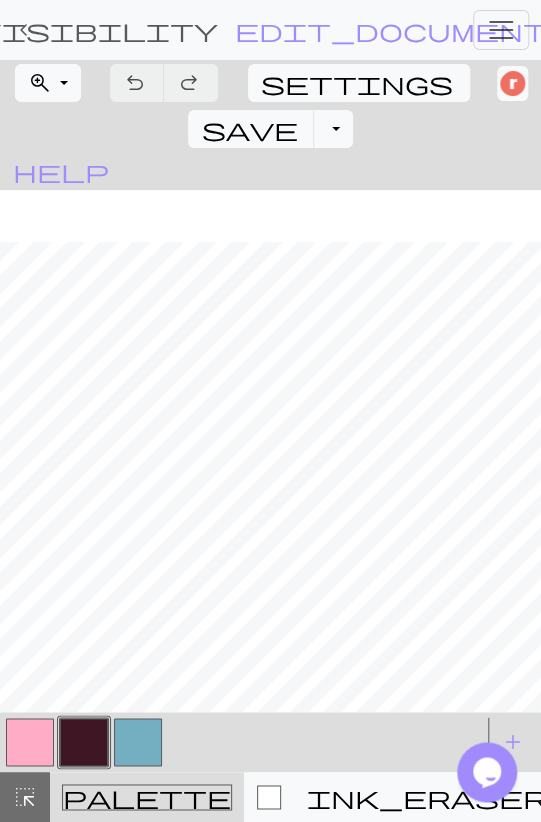 scroll, scrollTop: 2463, scrollLeft: 0, axis: vertical 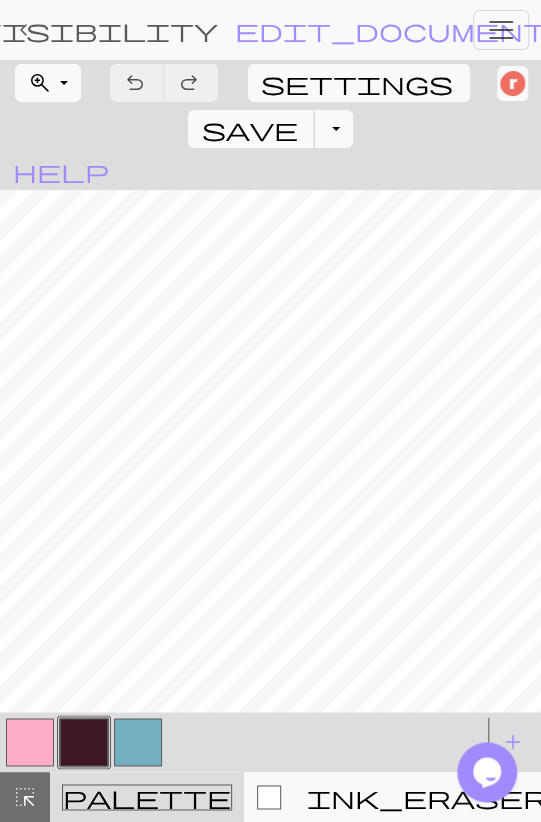 click on "save" at bounding box center [249, 129] 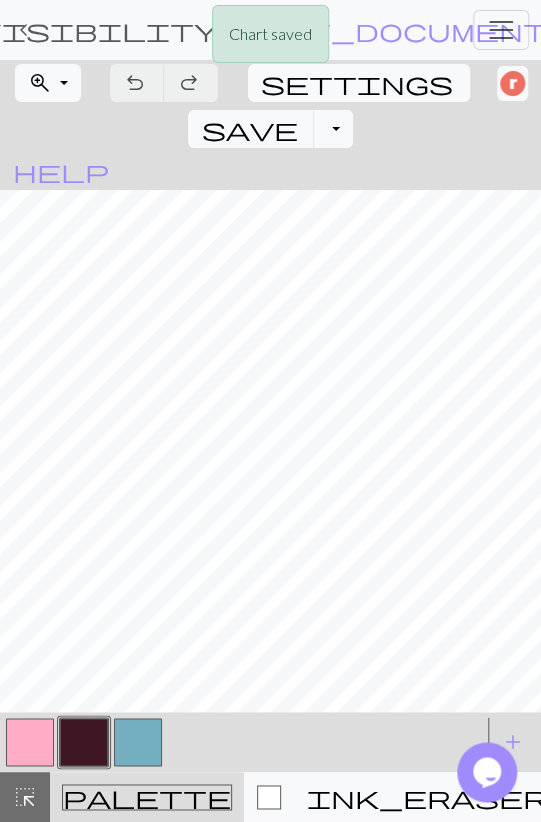 click on "call_to_action   Knitting mode   Knitting mode" at bounding box center (741, 797) 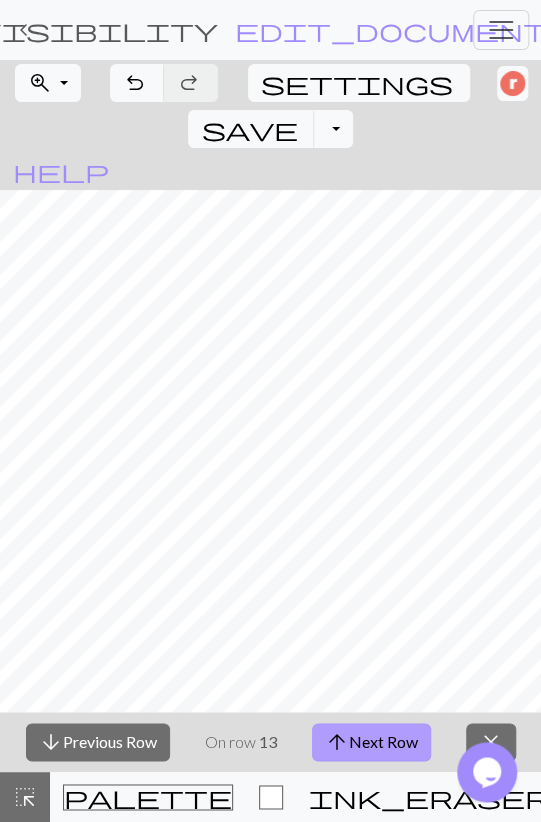 click on "arrow_upward  Next Row" at bounding box center (371, 742) 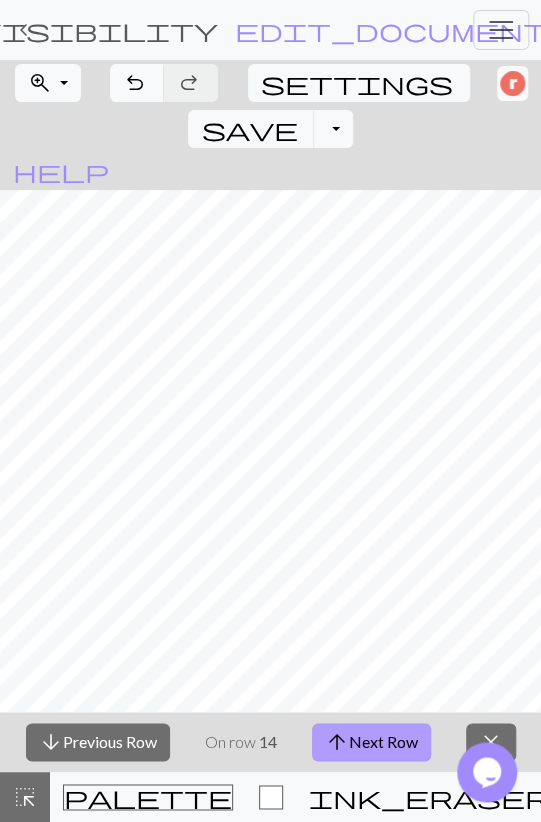 click on "arrow_upward  Next Row" at bounding box center [371, 742] 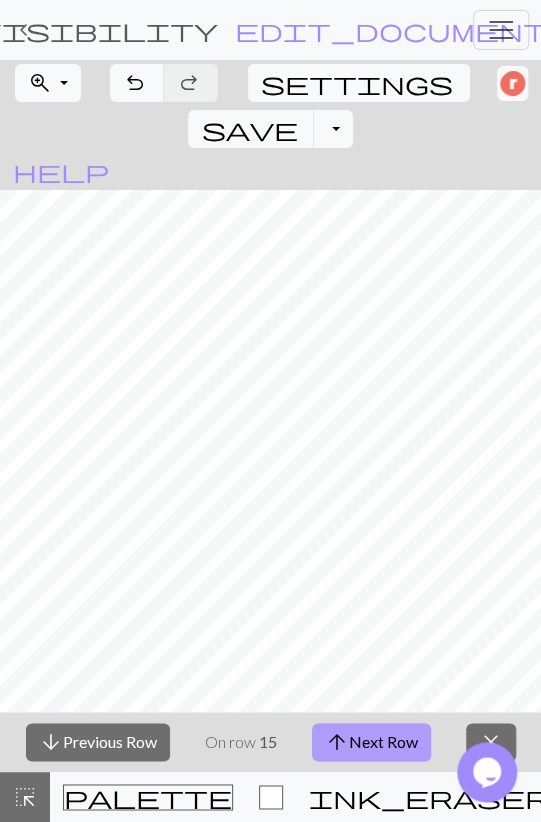 click on "arrow_upward  Next Row" at bounding box center (371, 742) 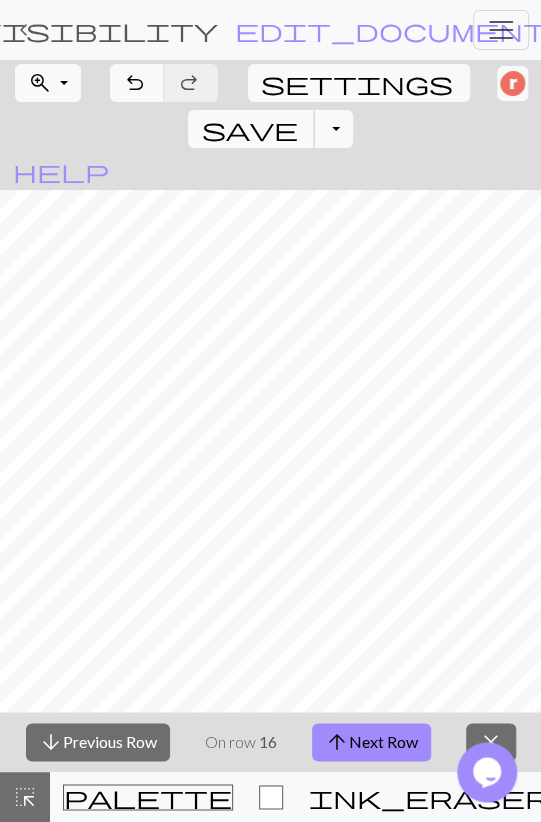 click on "save" at bounding box center [249, 129] 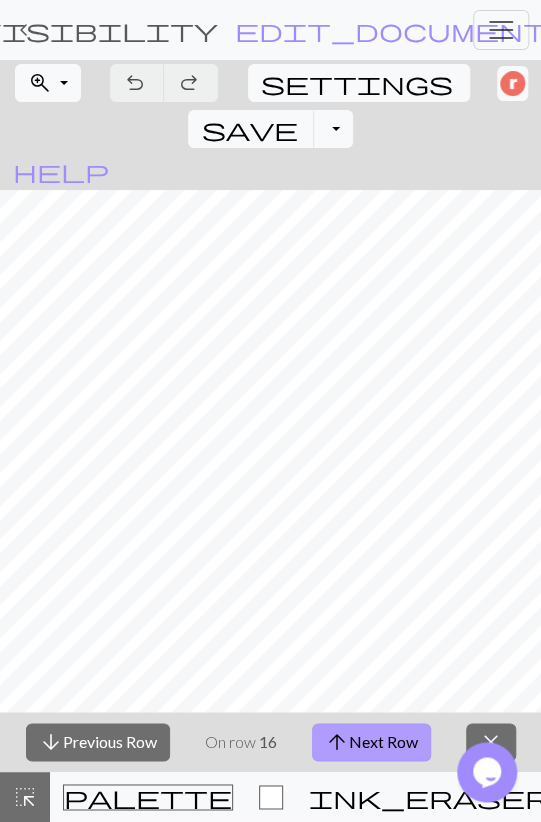 click on "arrow_upward  Next Row" at bounding box center (371, 742) 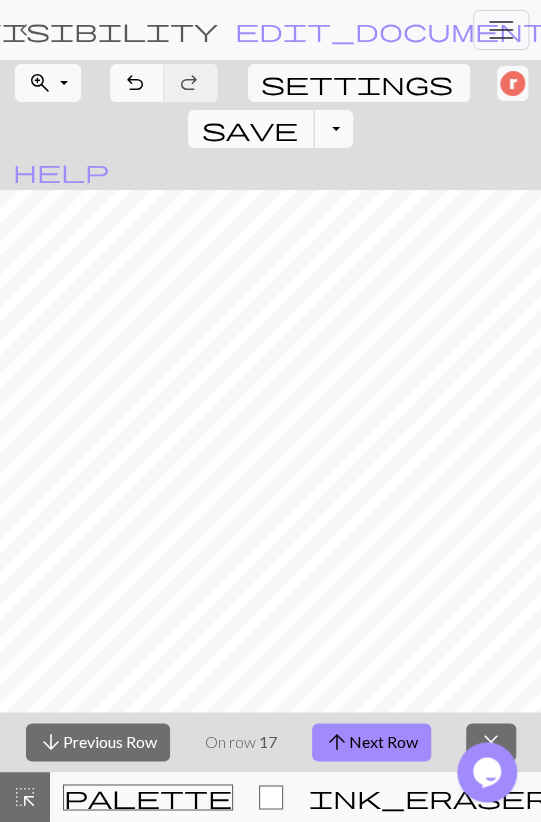 click on "save" at bounding box center [249, 129] 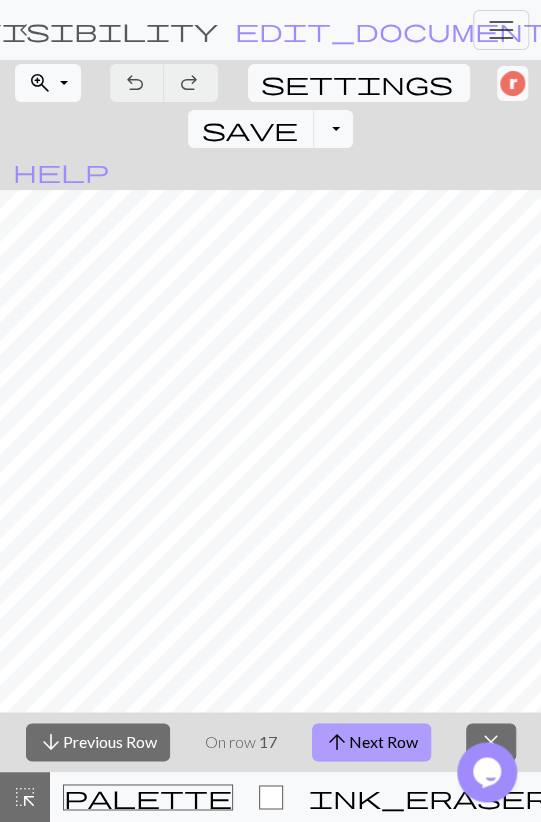 click on "arrow_upward  Next Row" at bounding box center (371, 742) 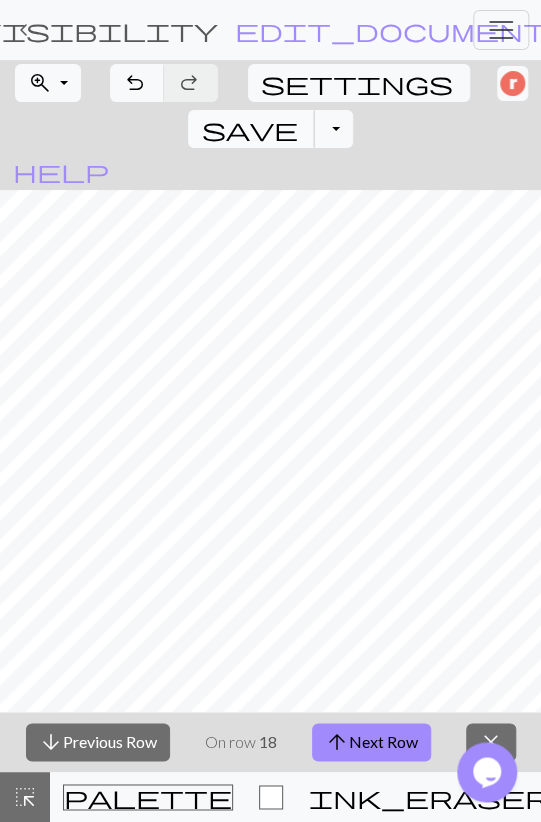 click on "save" at bounding box center [249, 129] 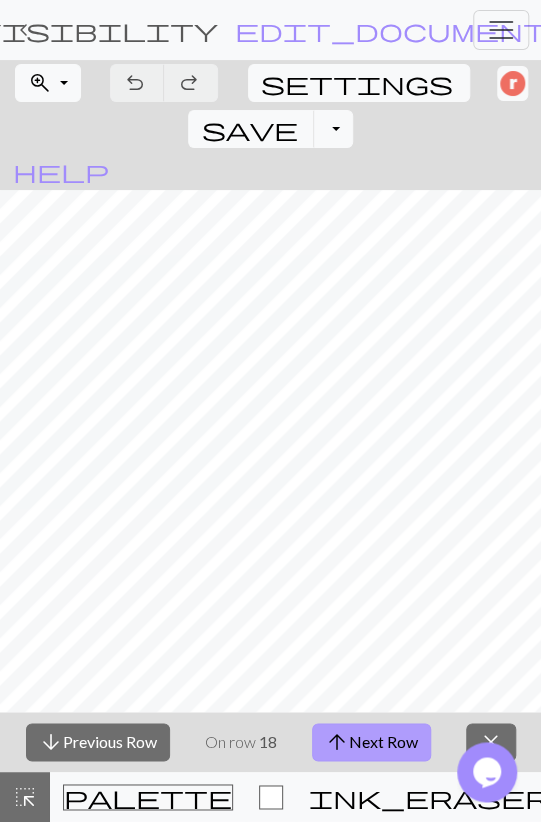 click on "arrow_upward" at bounding box center [337, 742] 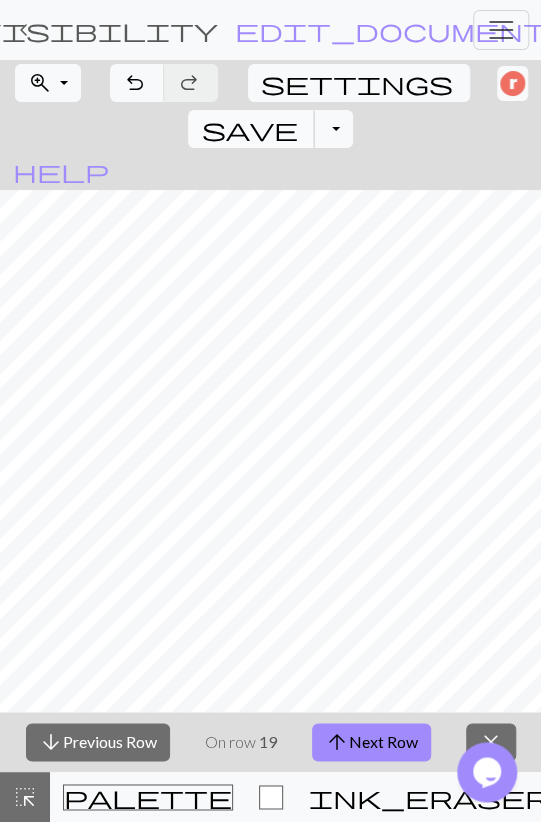 click on "save" at bounding box center (249, 129) 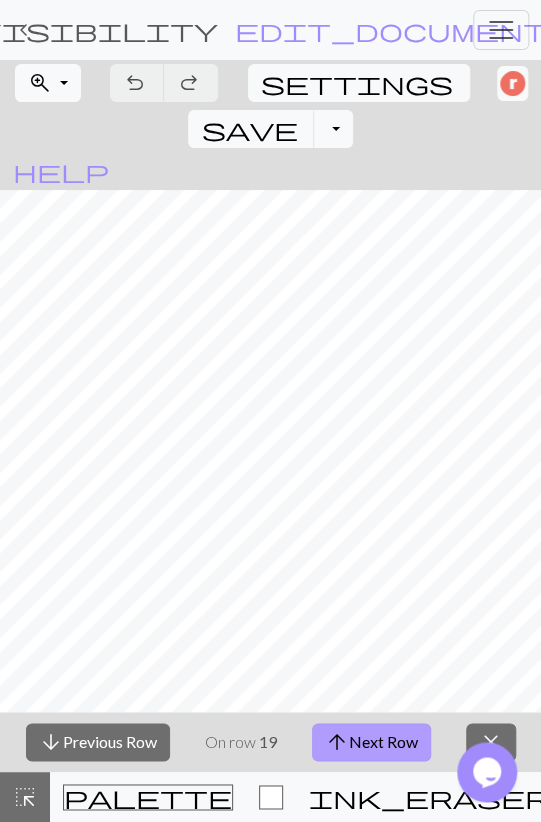click on "arrow_upward  Next Row" at bounding box center (371, 742) 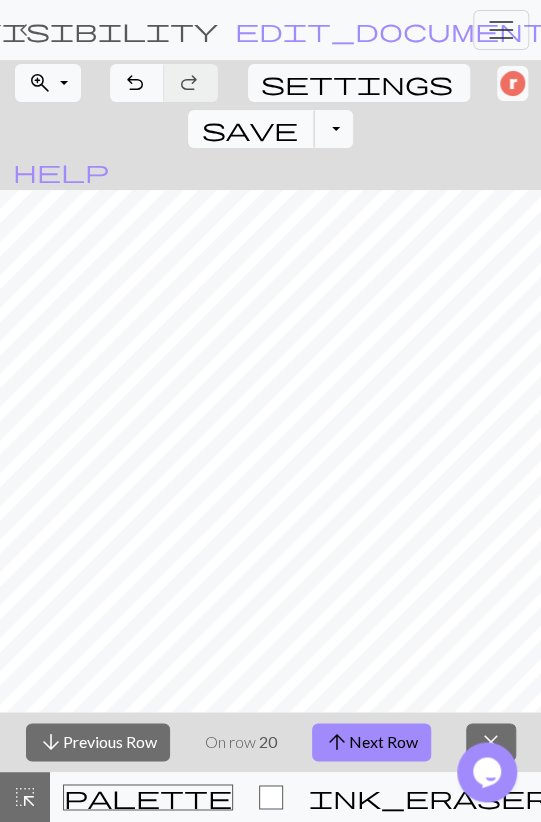 click on "save" at bounding box center (249, 129) 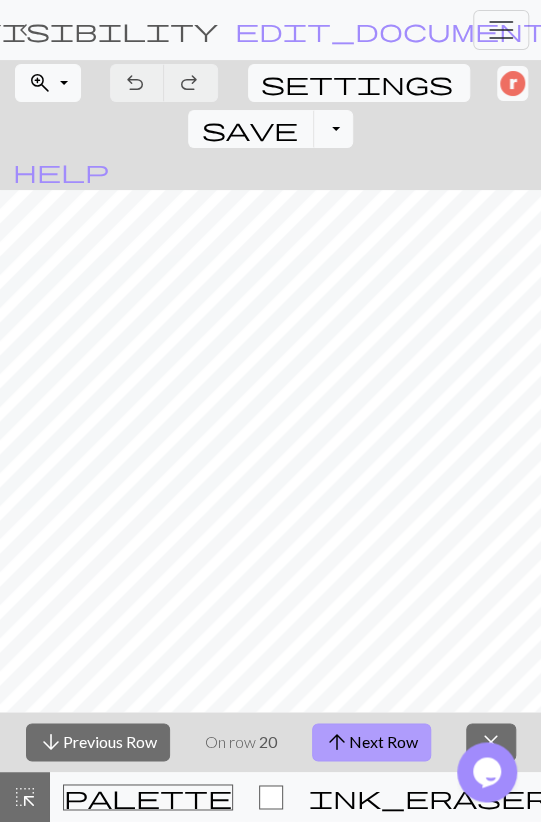 click on "arrow_upward  Next Row" at bounding box center [371, 742] 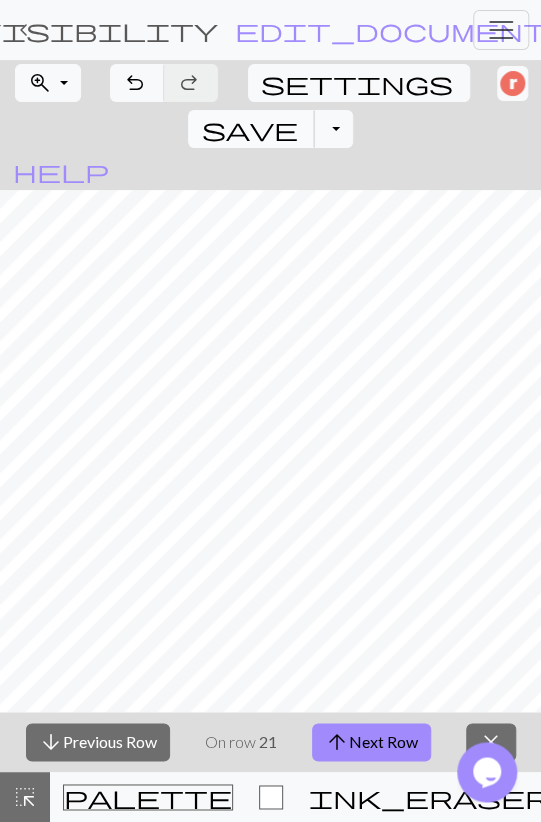 click on "save" at bounding box center (249, 129) 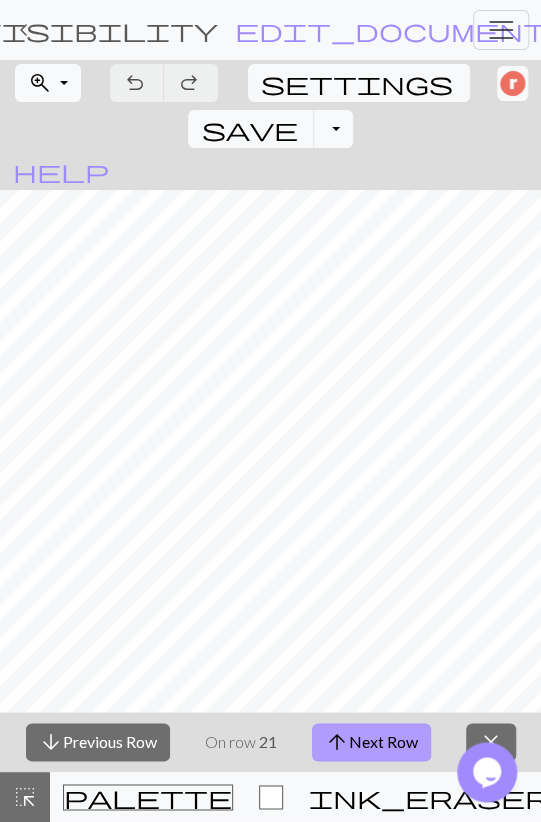 click on "arrow_upward  Next Row" at bounding box center (371, 742) 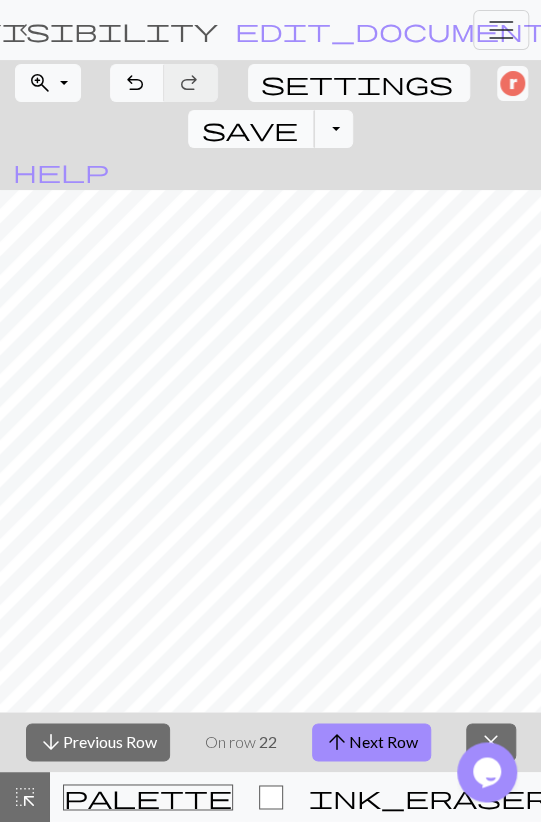 click on "save" at bounding box center (249, 129) 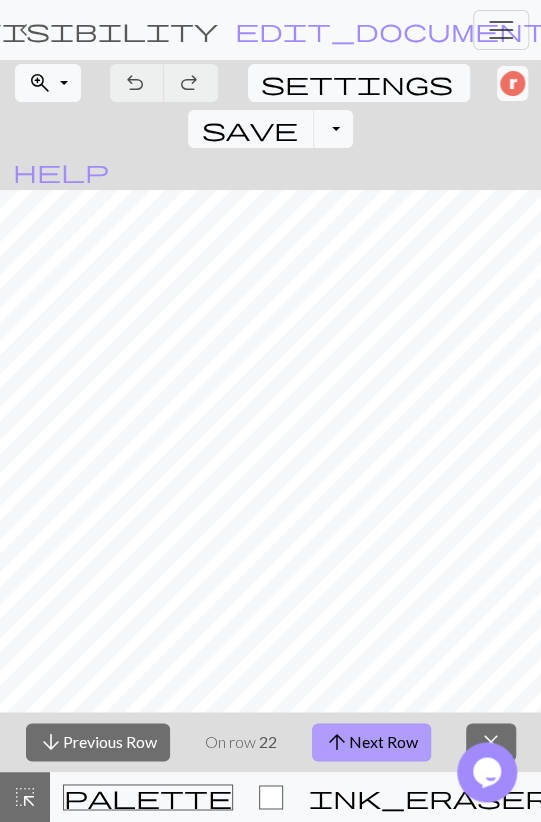 click on "arrow_upward  Next Row" at bounding box center [371, 742] 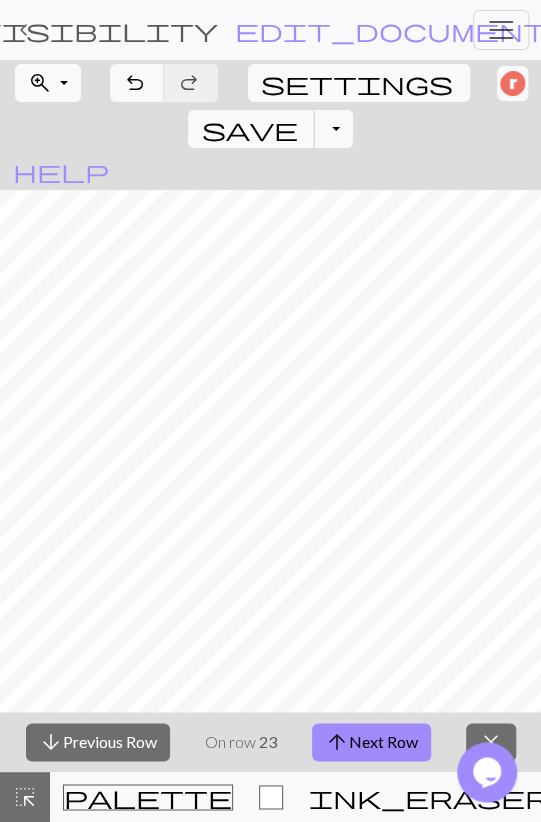 click on "save" at bounding box center (249, 129) 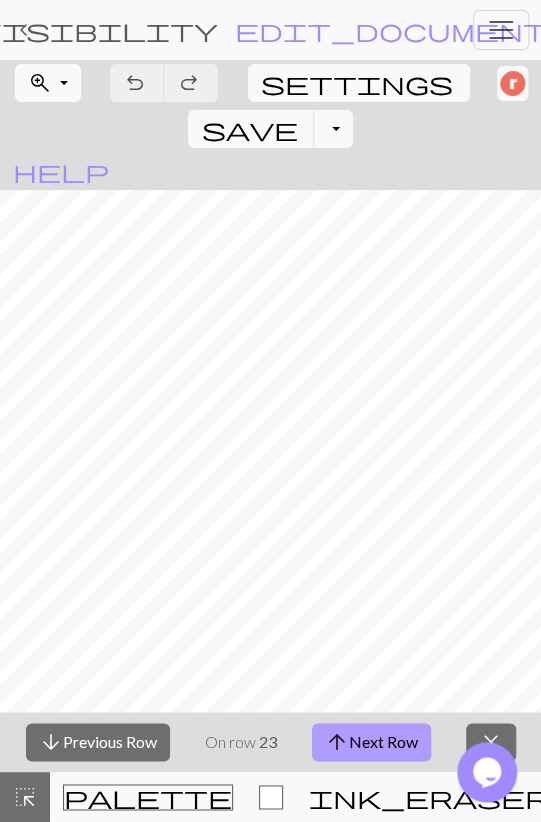 click on "arrow_upward  Next Row" at bounding box center [371, 742] 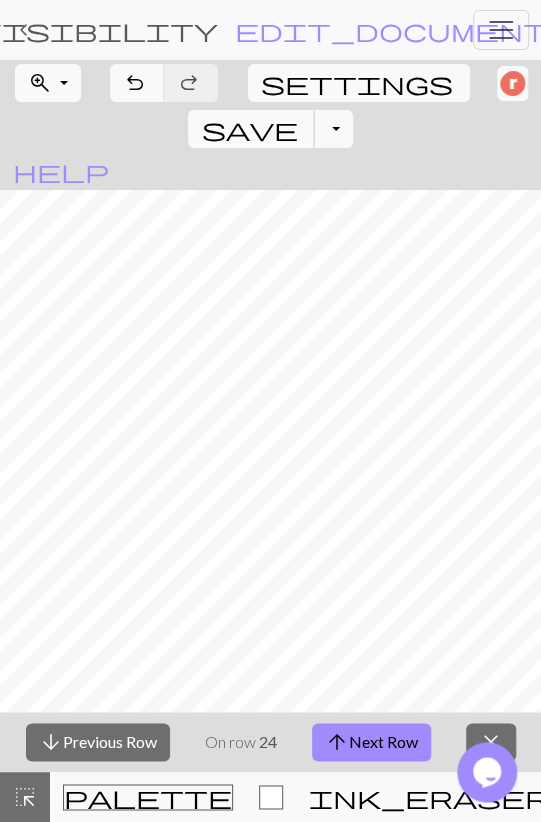 click on "save" at bounding box center [249, 129] 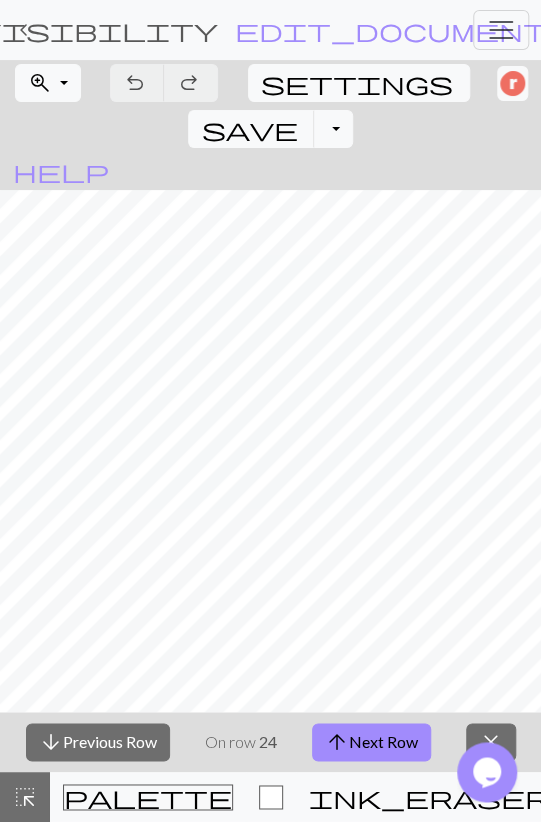 click on "arrow_downward Previous Row On row   24 arrow_upward  Next Row close" at bounding box center [270, 742] 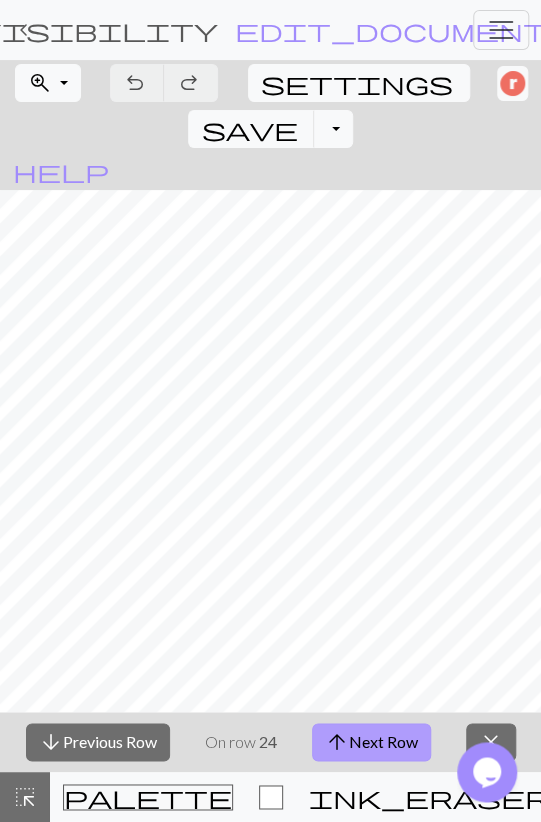click on "arrow_upward  Next Row" at bounding box center (371, 742) 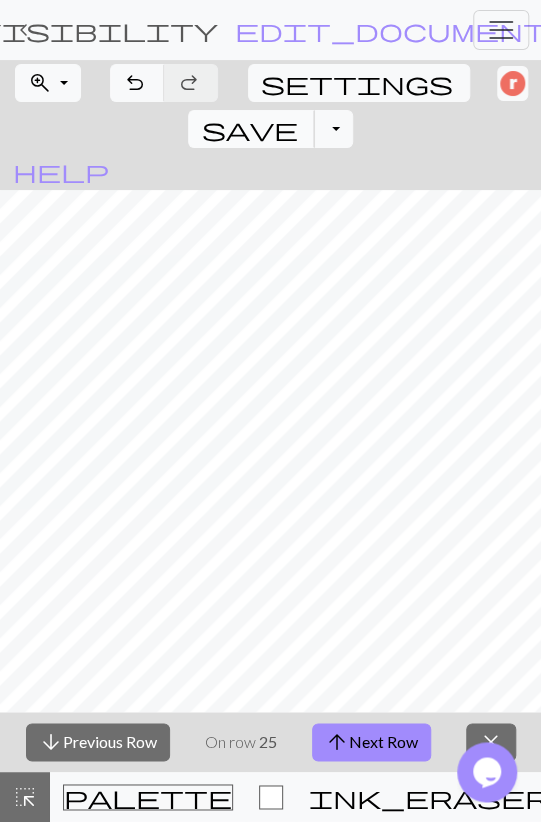 click on "save" at bounding box center (249, 129) 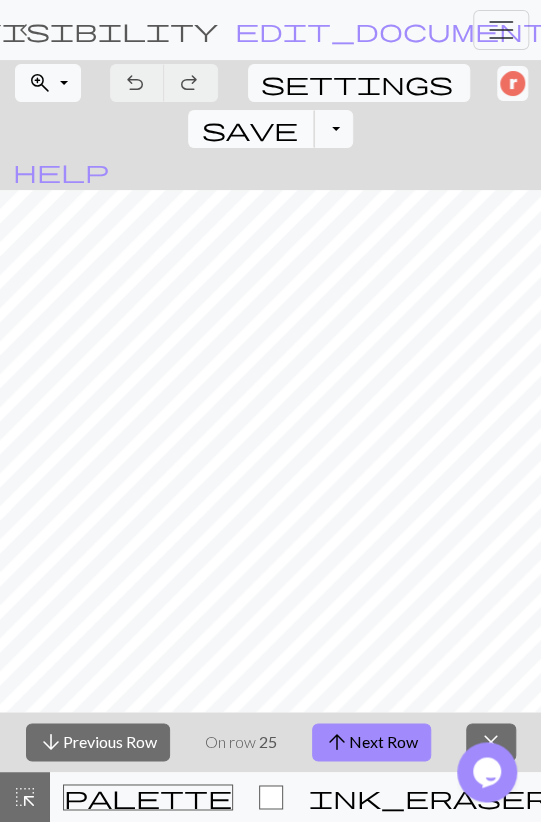 click on "save" at bounding box center (249, 129) 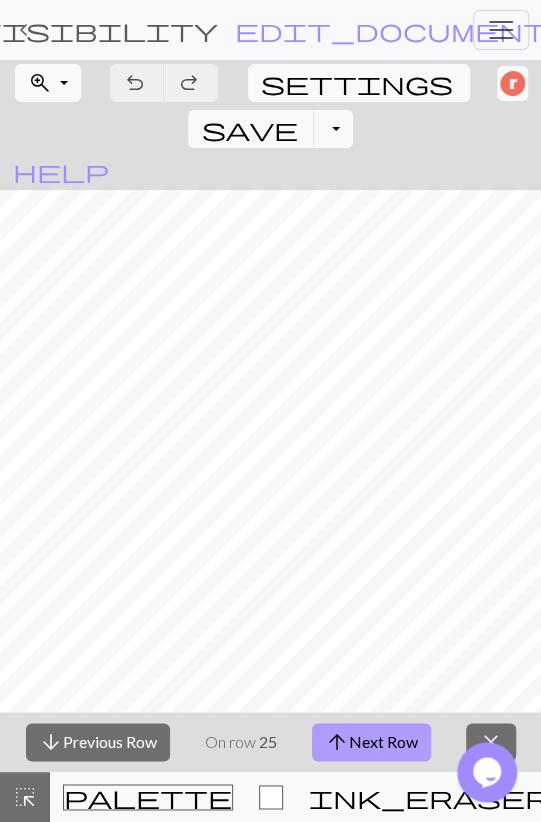 click on "arrow_upward  Next Row" at bounding box center (371, 742) 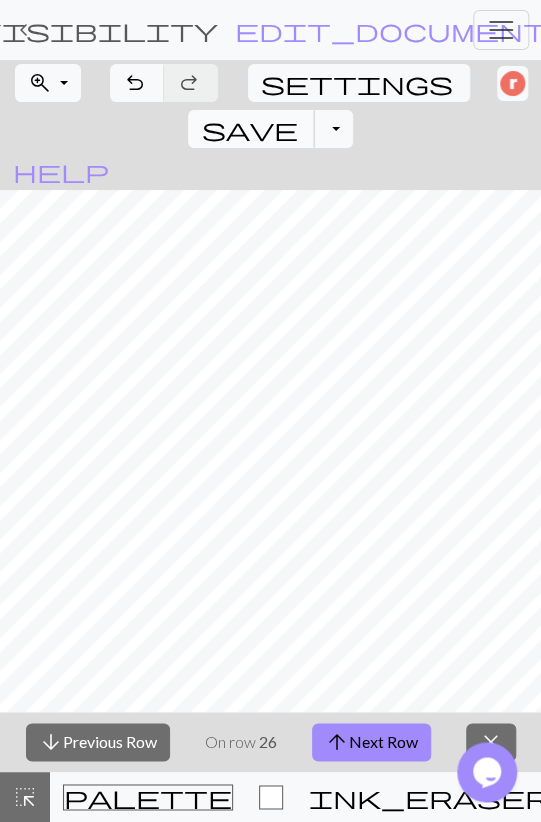 click on "save" at bounding box center [249, 129] 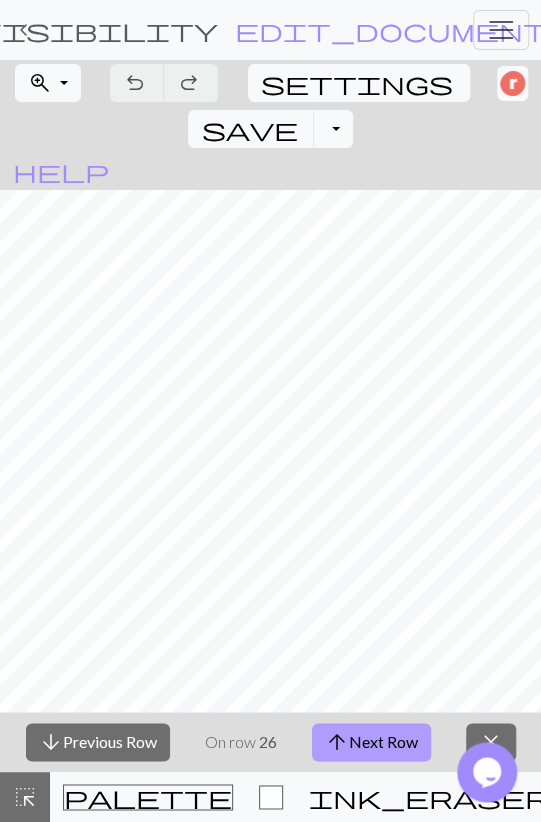 click on "arrow_upward  Next Row" at bounding box center (371, 742) 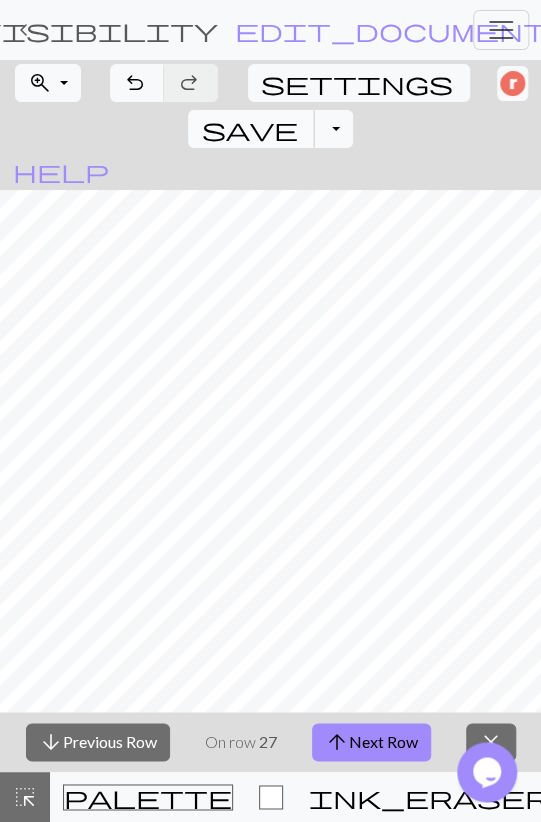 click on "save" at bounding box center [249, 129] 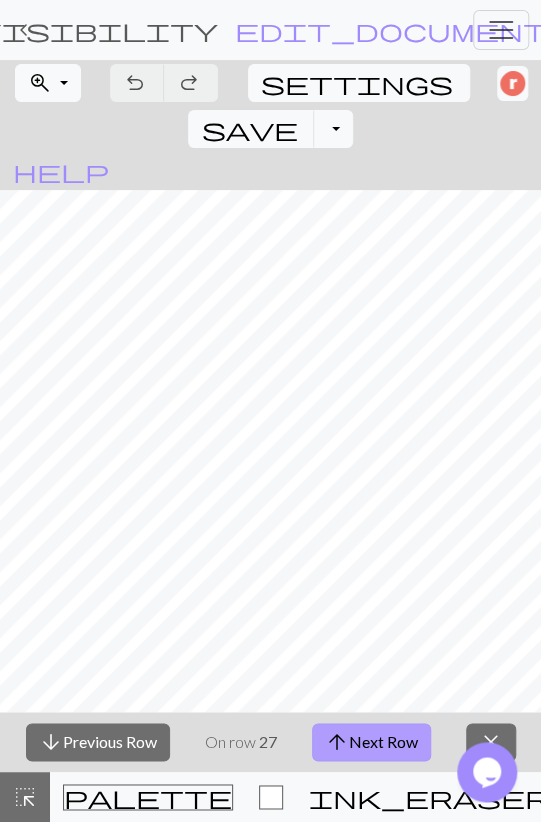 click on "arrow_upward  Next Row" at bounding box center [371, 742] 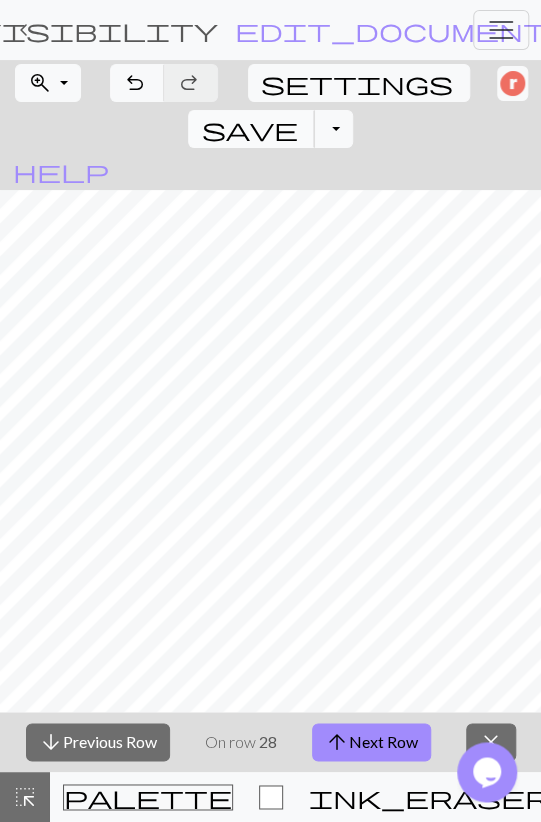 click on "save" at bounding box center (249, 129) 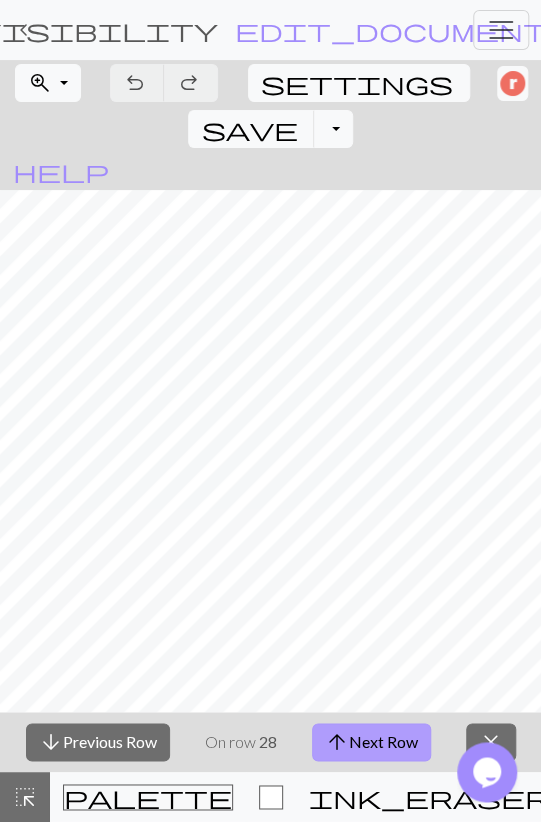 click on "arrow_upward  Next Row" at bounding box center [371, 742] 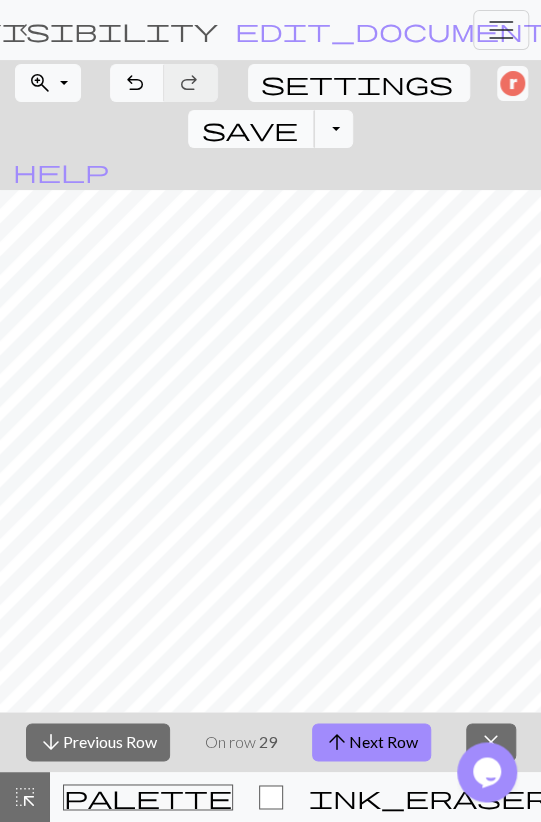 click on "save" at bounding box center (249, 129) 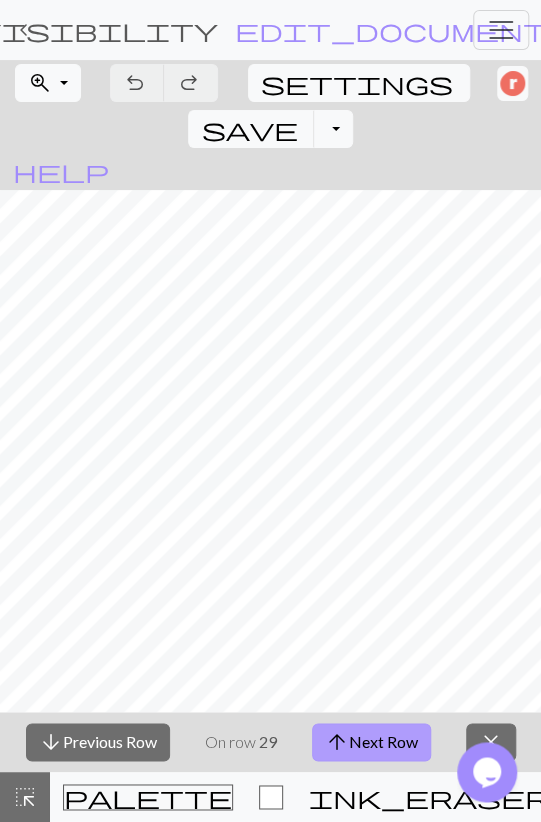 click on "arrow_upward  Next Row" at bounding box center [371, 742] 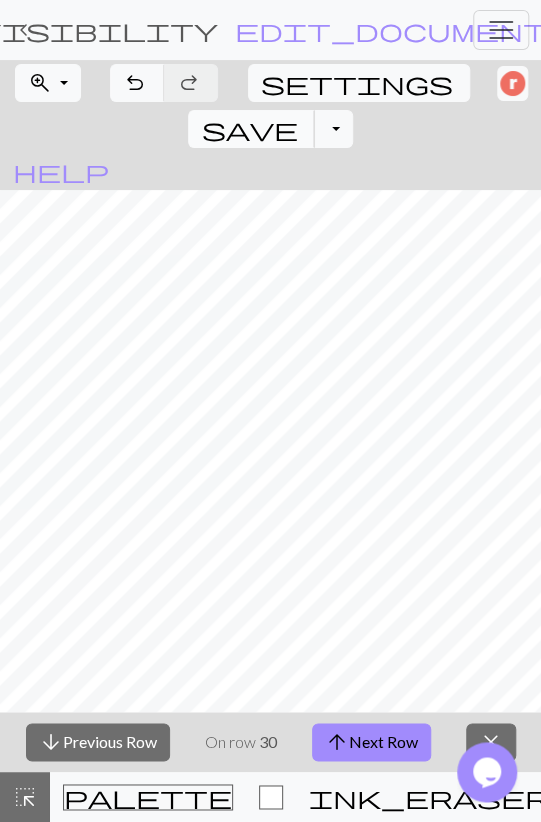 click on "save Save Save" at bounding box center [251, 129] 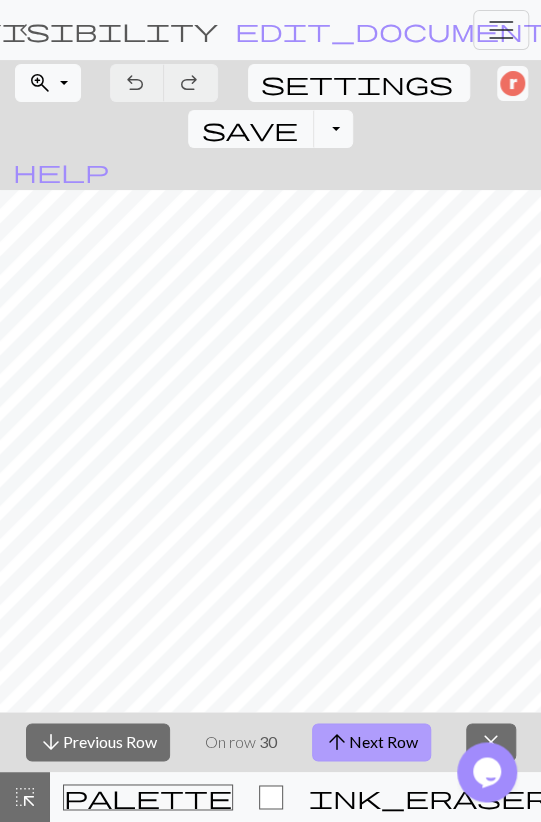 click on "arrow_upward  Next Row" at bounding box center [371, 742] 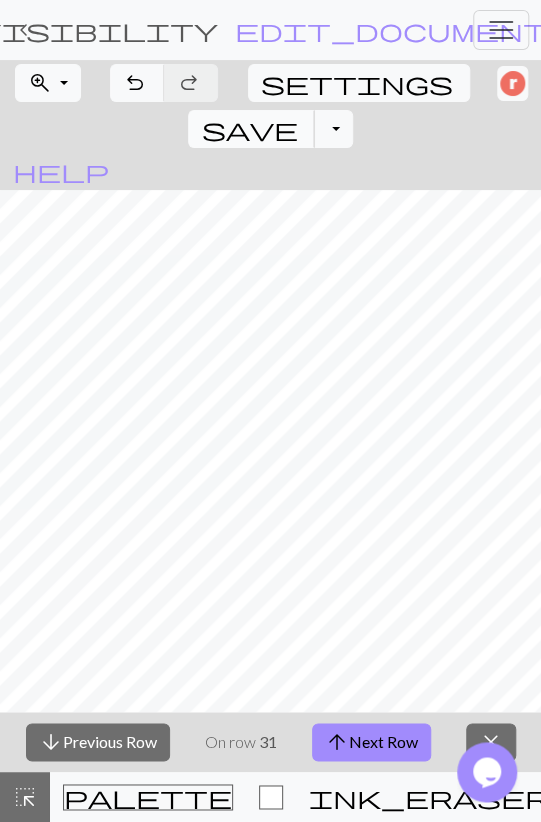 click on "save" at bounding box center (249, 129) 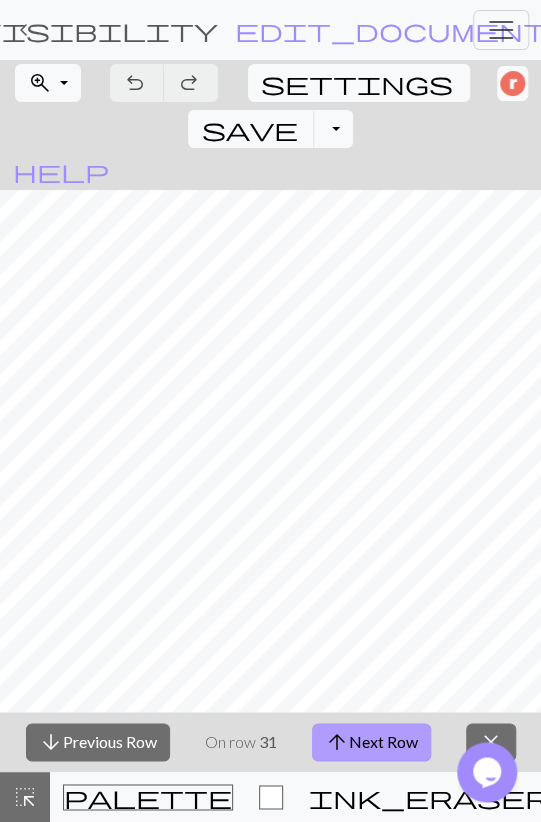 click on "arrow_upward  Next Row" at bounding box center (371, 742) 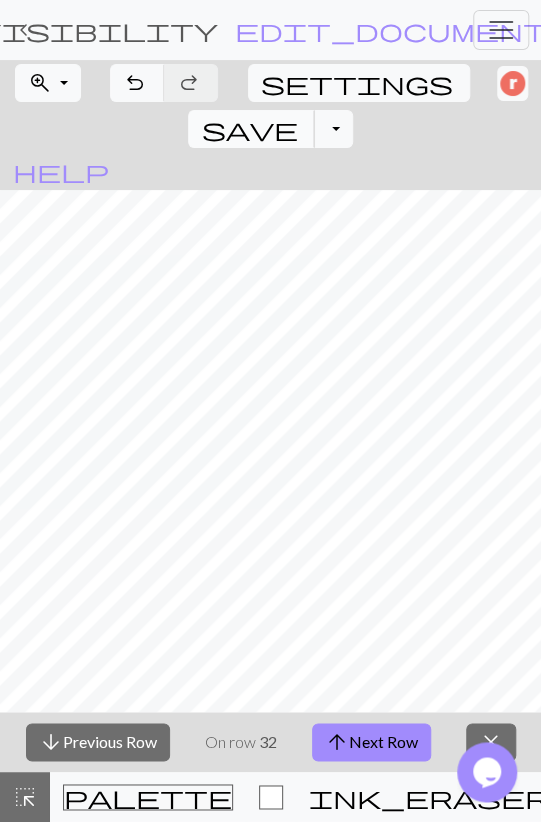 click on "save" at bounding box center (249, 129) 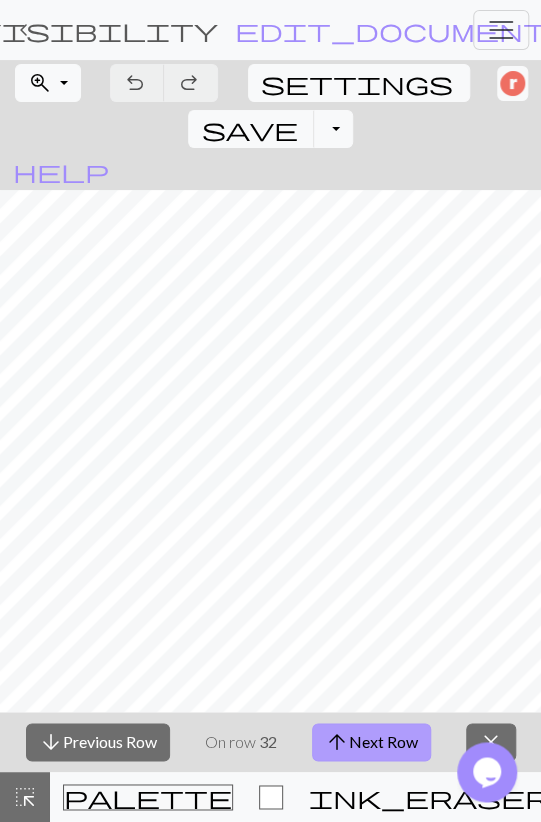 click on "arrow_upward  Next Row" at bounding box center [371, 742] 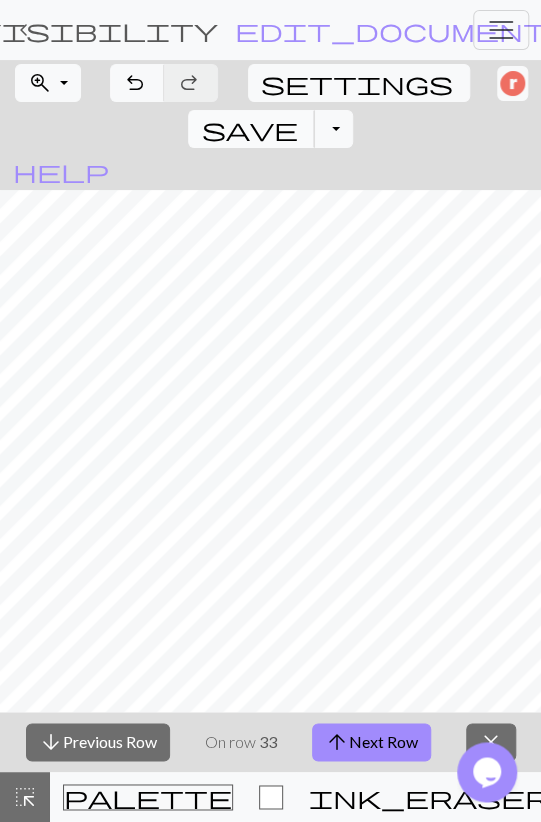 click on "save" at bounding box center (249, 129) 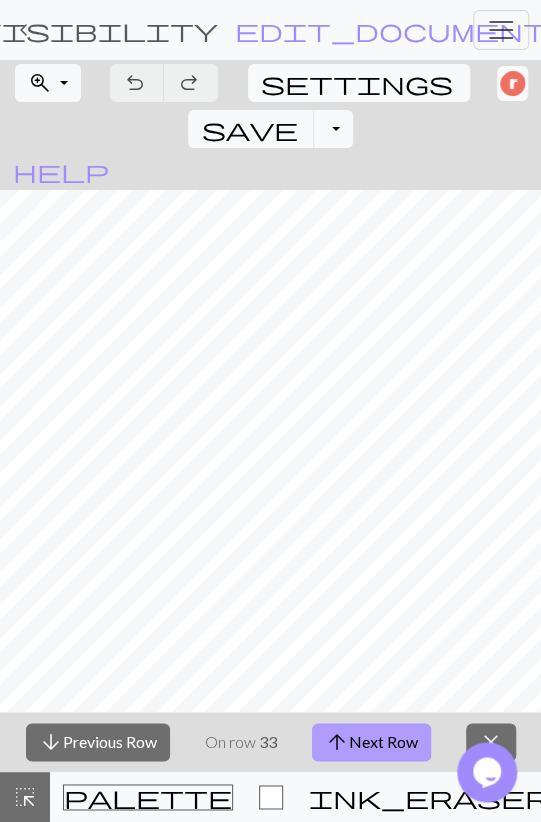 click on "arrow_upward  Next Row" at bounding box center [371, 742] 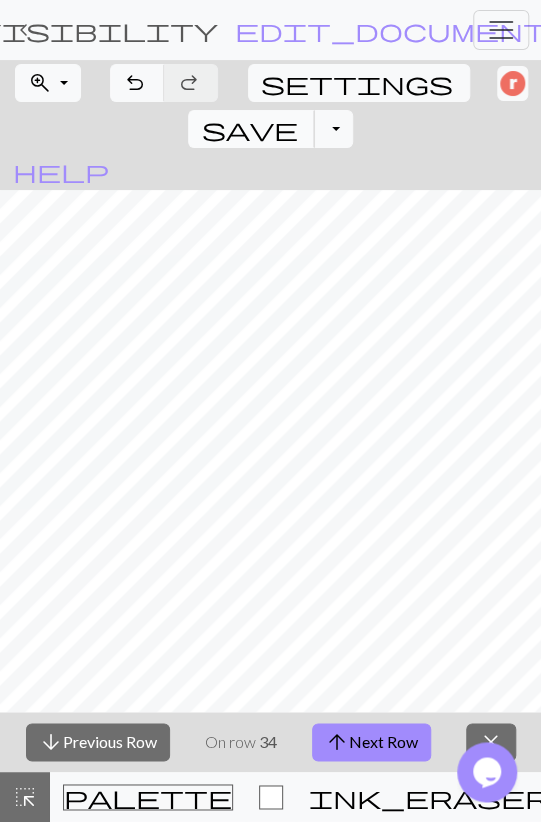click on "save Save Save" at bounding box center (251, 129) 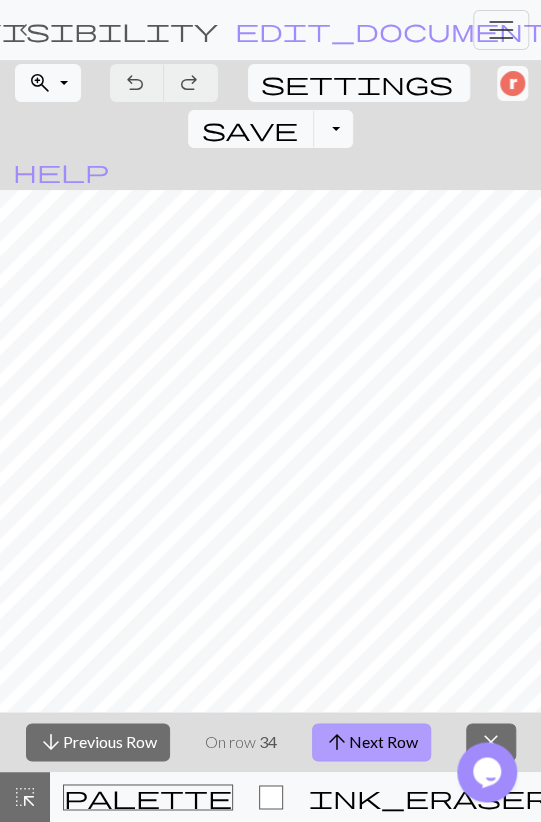 click on "arrow_upward  Next Row" at bounding box center [371, 742] 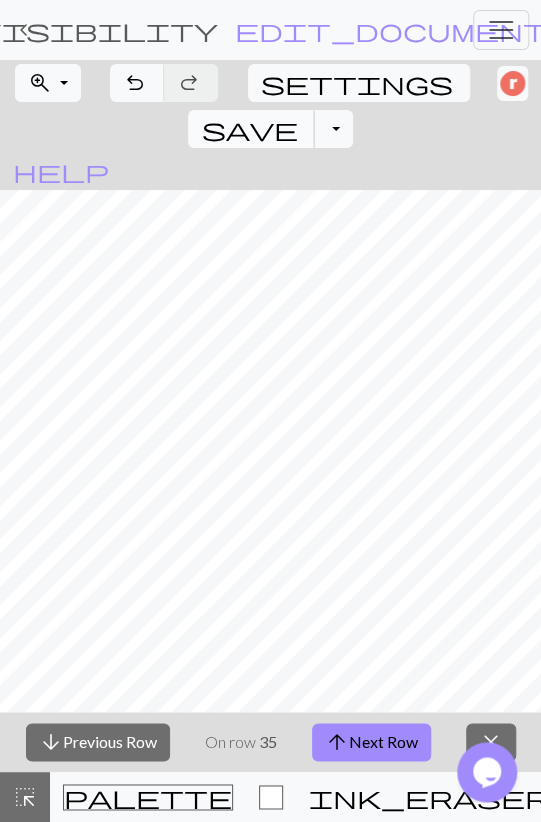 click on "save Save Save" at bounding box center [251, 129] 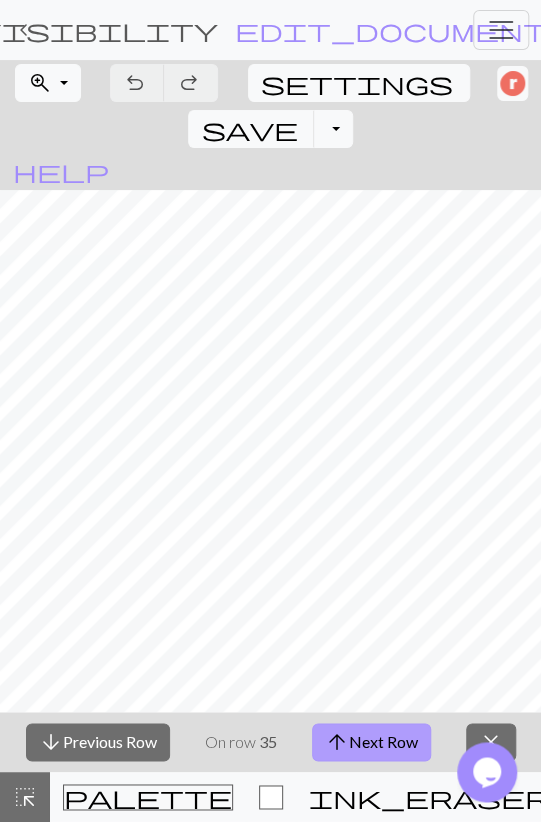 click on "arrow_upward  Next Row" at bounding box center [371, 742] 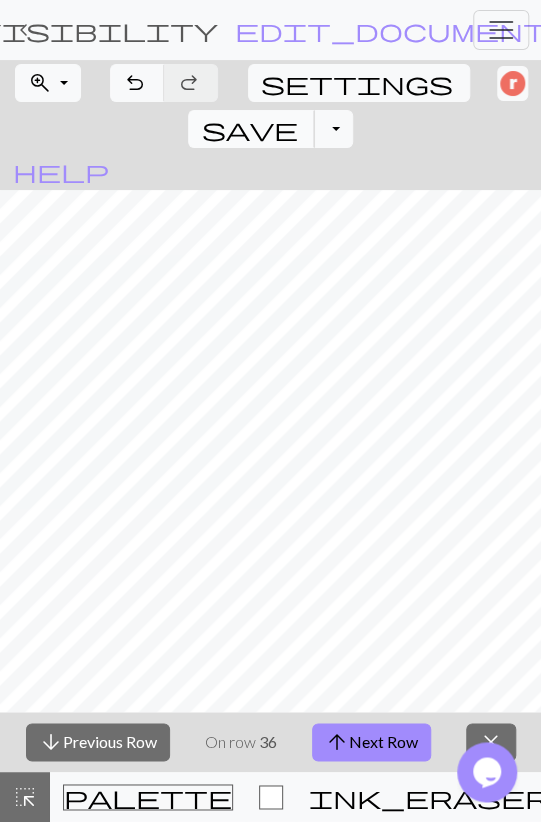click on "save" at bounding box center (249, 129) 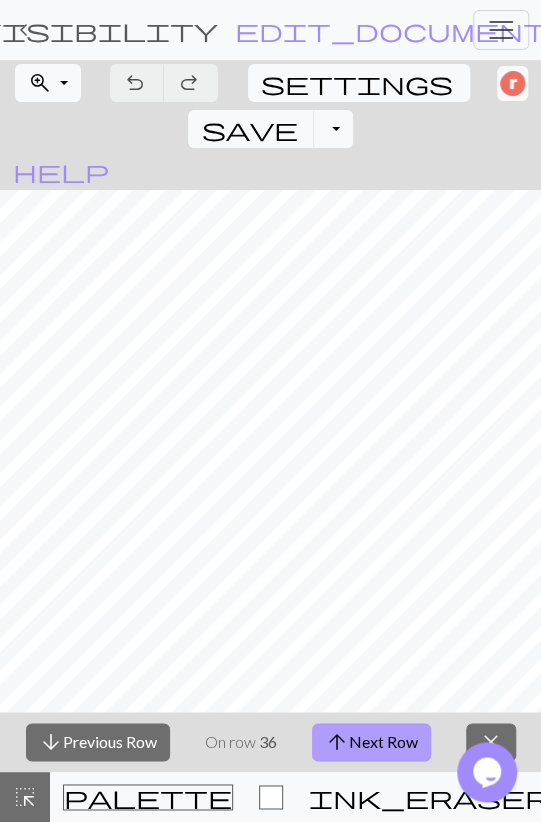 click on "arrow_upward  Next Row" at bounding box center (371, 742) 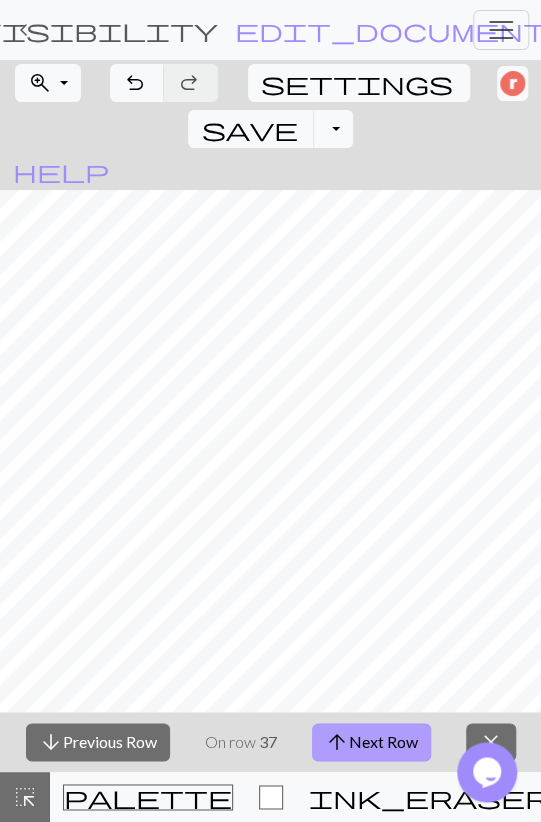 click on "arrow_upward  Next Row" at bounding box center (371, 742) 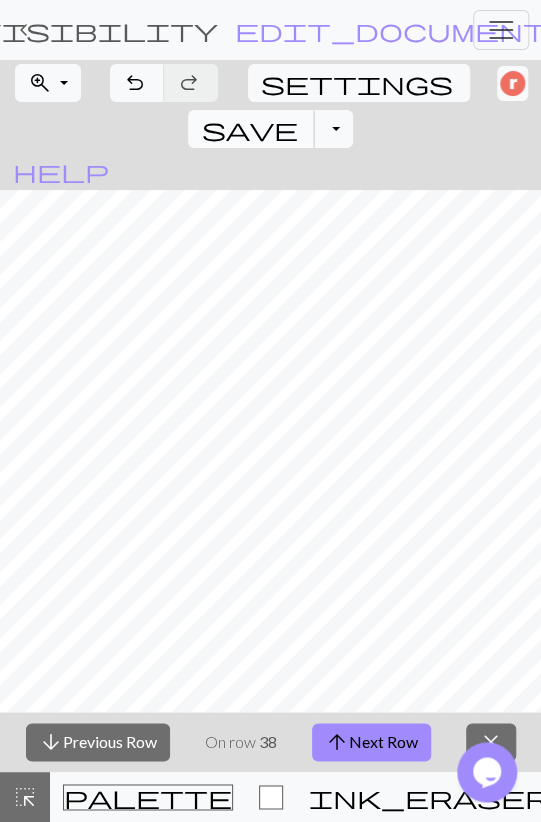 click on "save" at bounding box center (249, 129) 